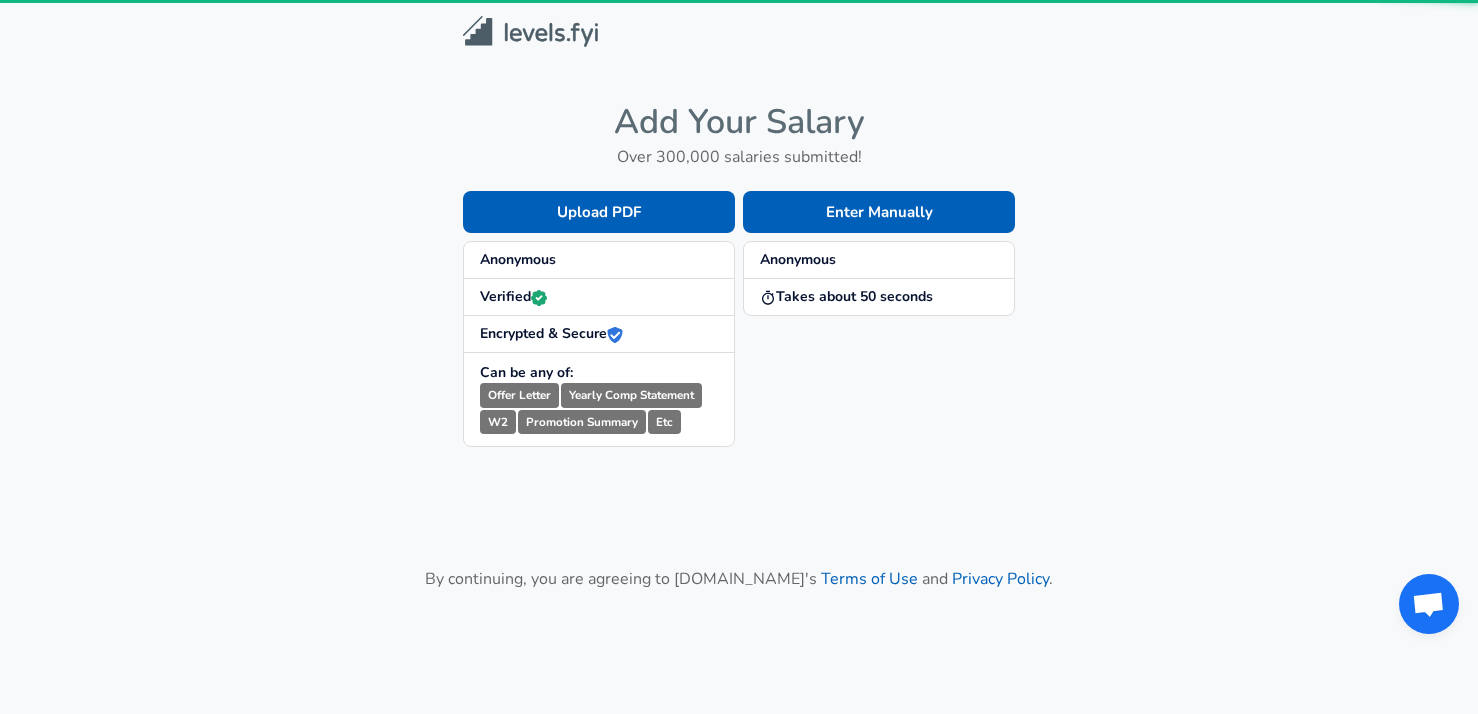 scroll, scrollTop: 0, scrollLeft: 0, axis: both 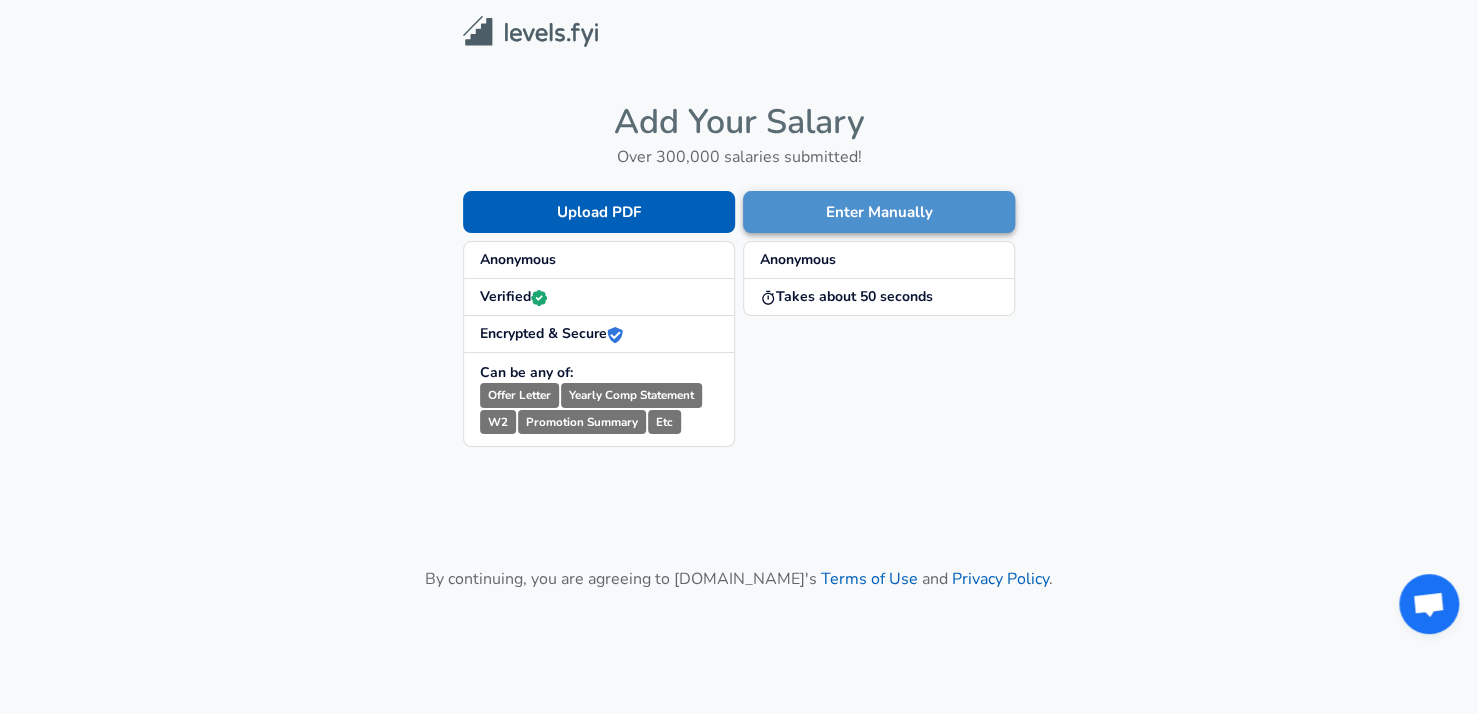 click on "Enter Manually" at bounding box center [879, 212] 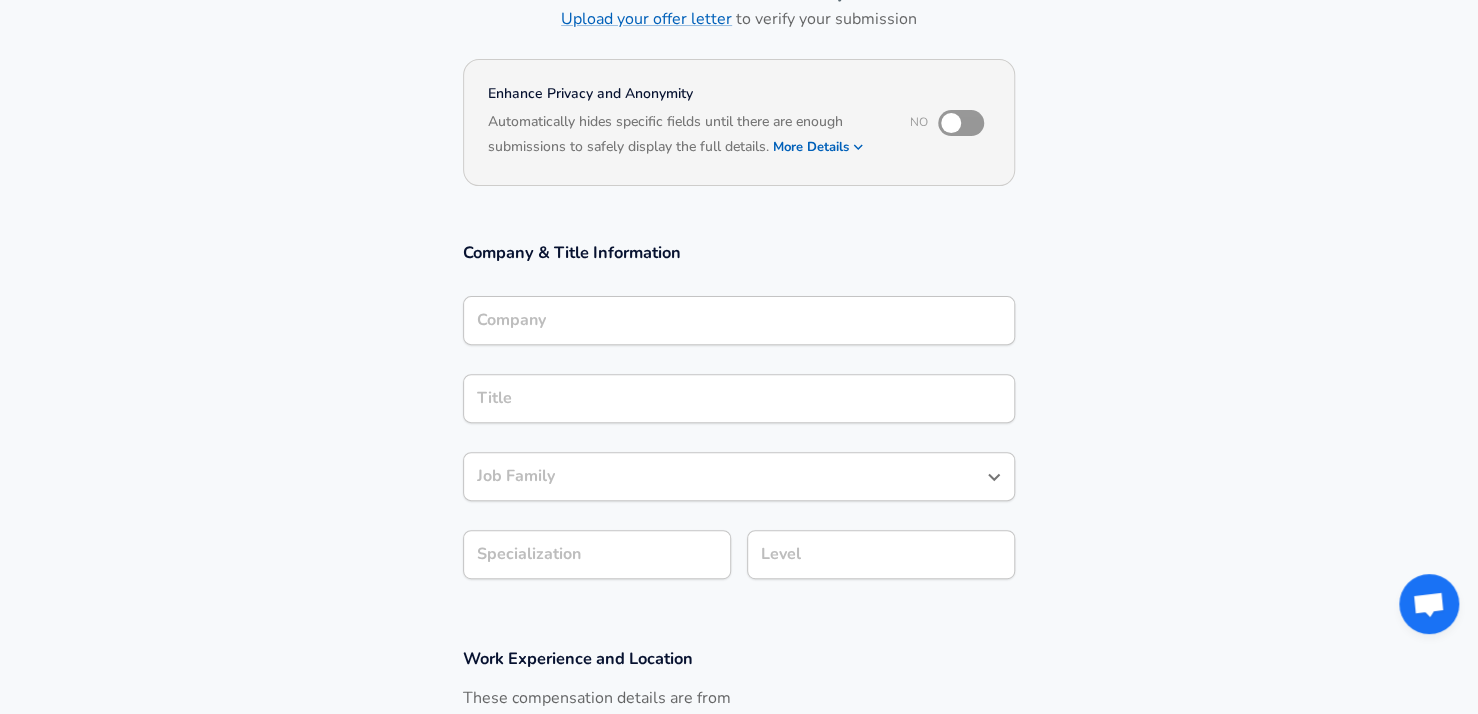 scroll, scrollTop: 158, scrollLeft: 0, axis: vertical 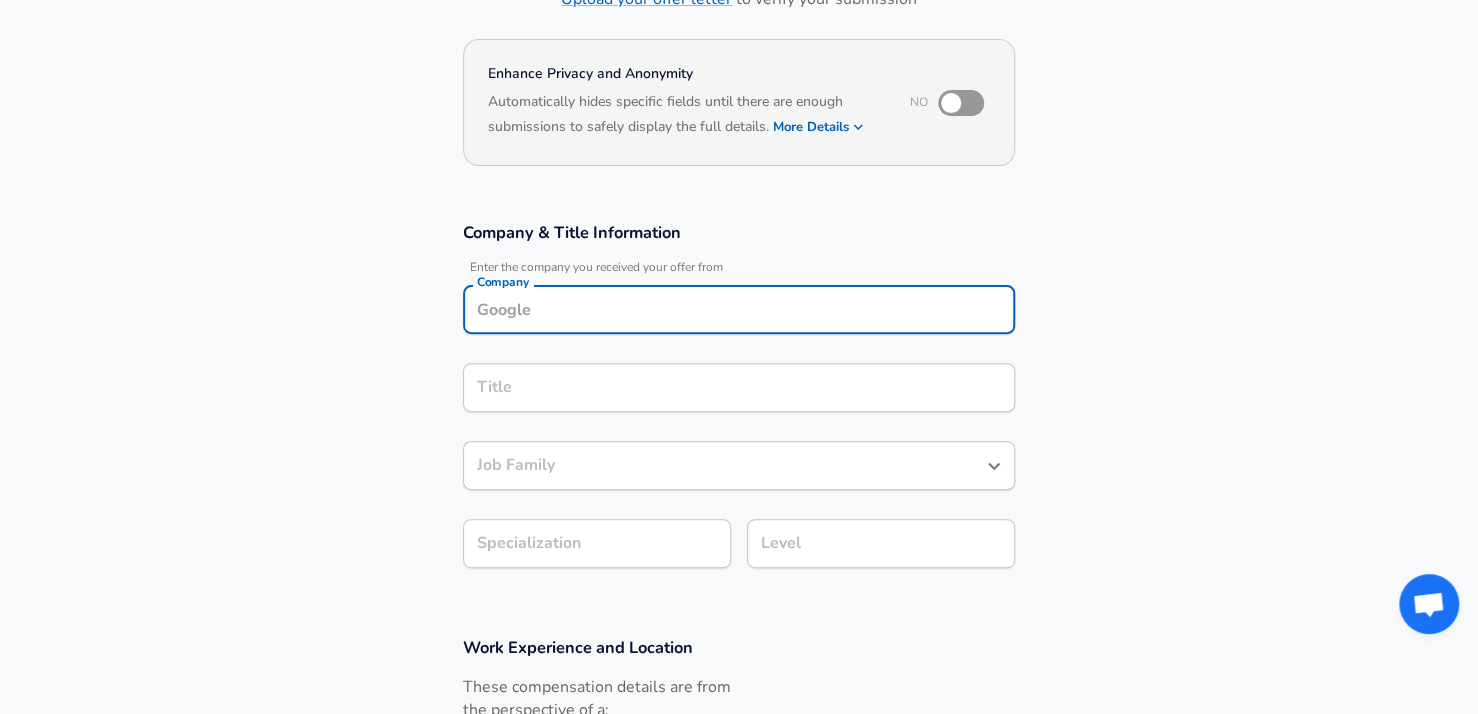 click on "Company Company" at bounding box center [739, 312] 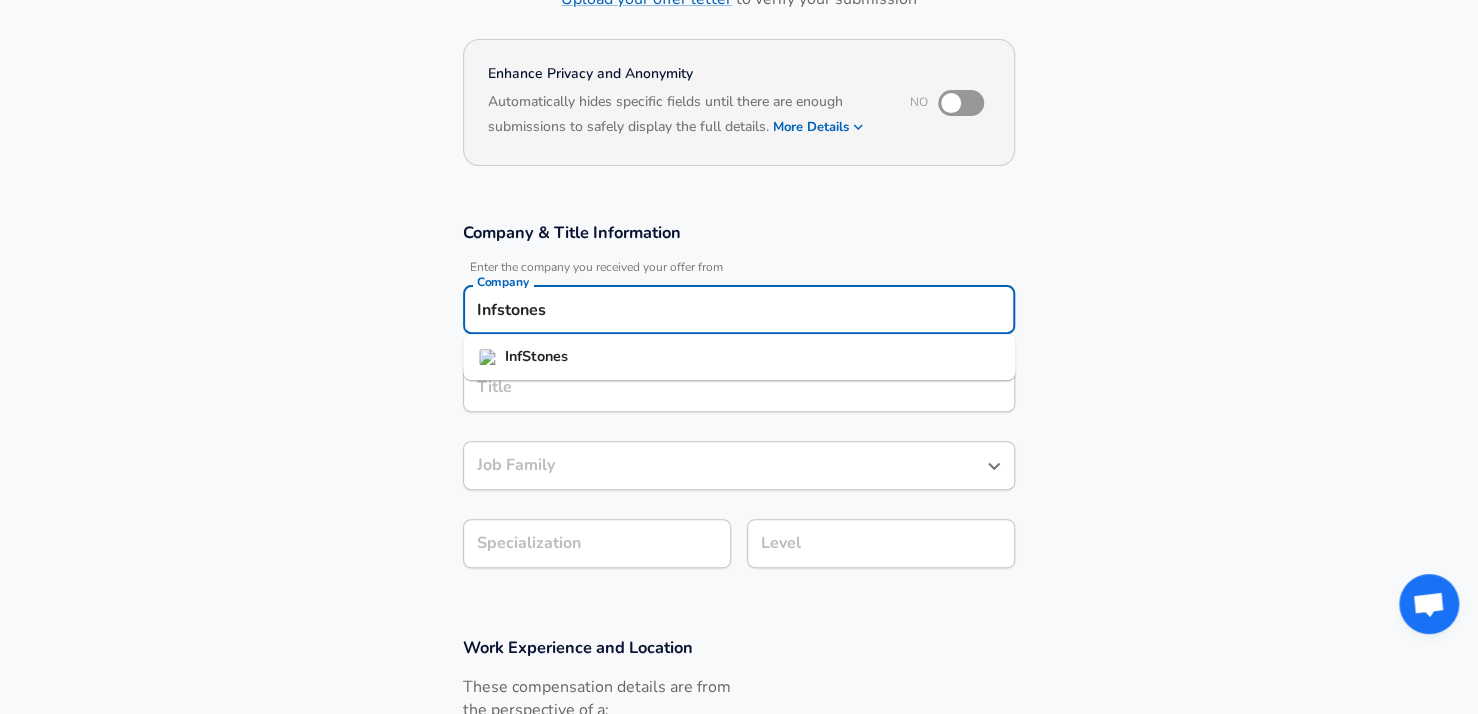 click on "InfStones" at bounding box center (739, 357) 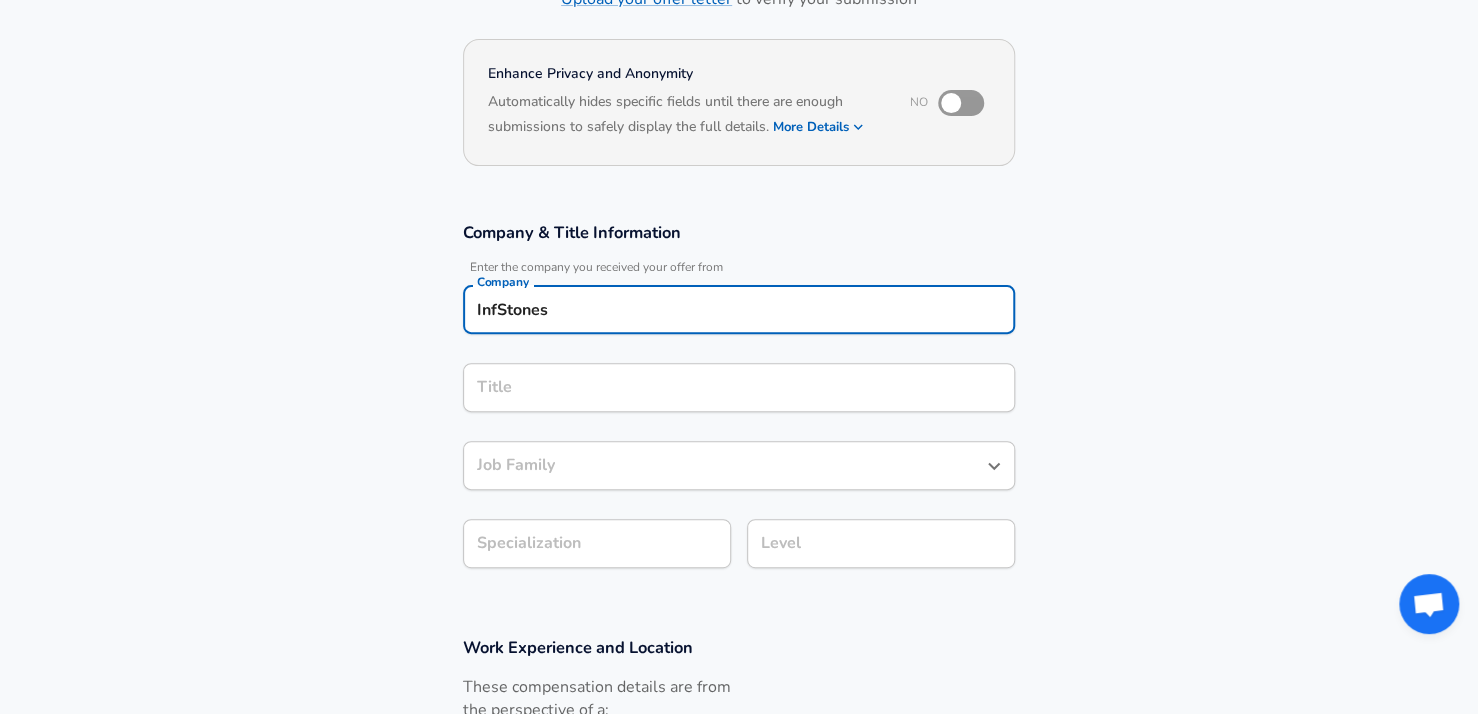 type on "InfStones" 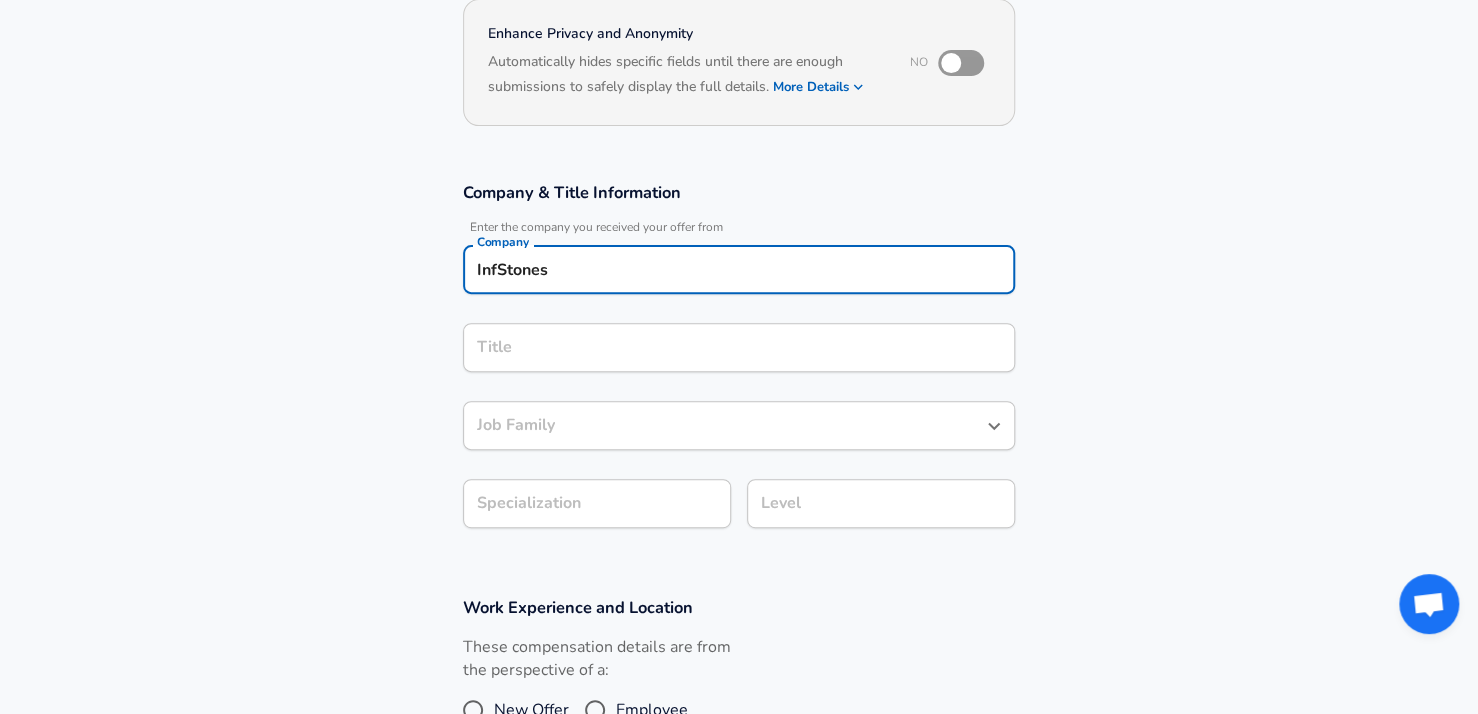click on "Title" at bounding box center (739, 347) 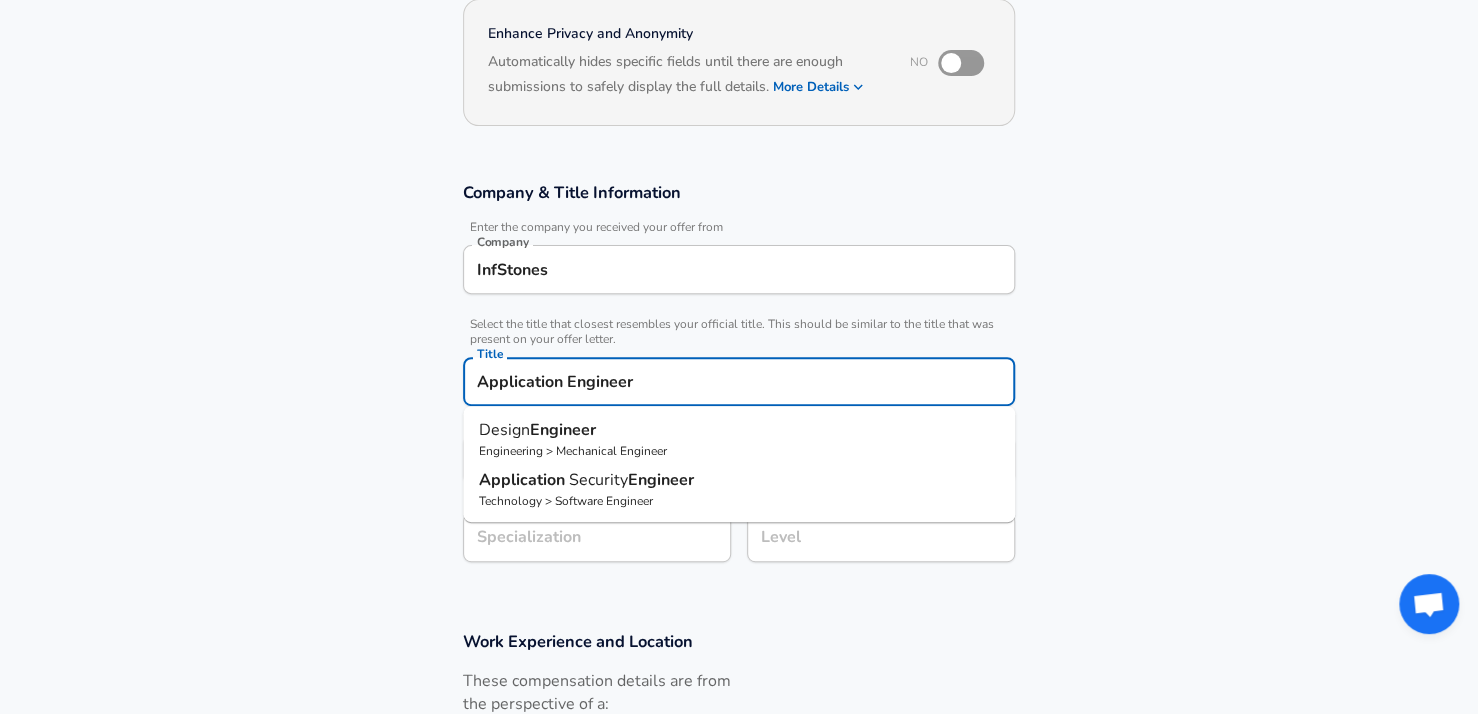 type on "Application Engineer" 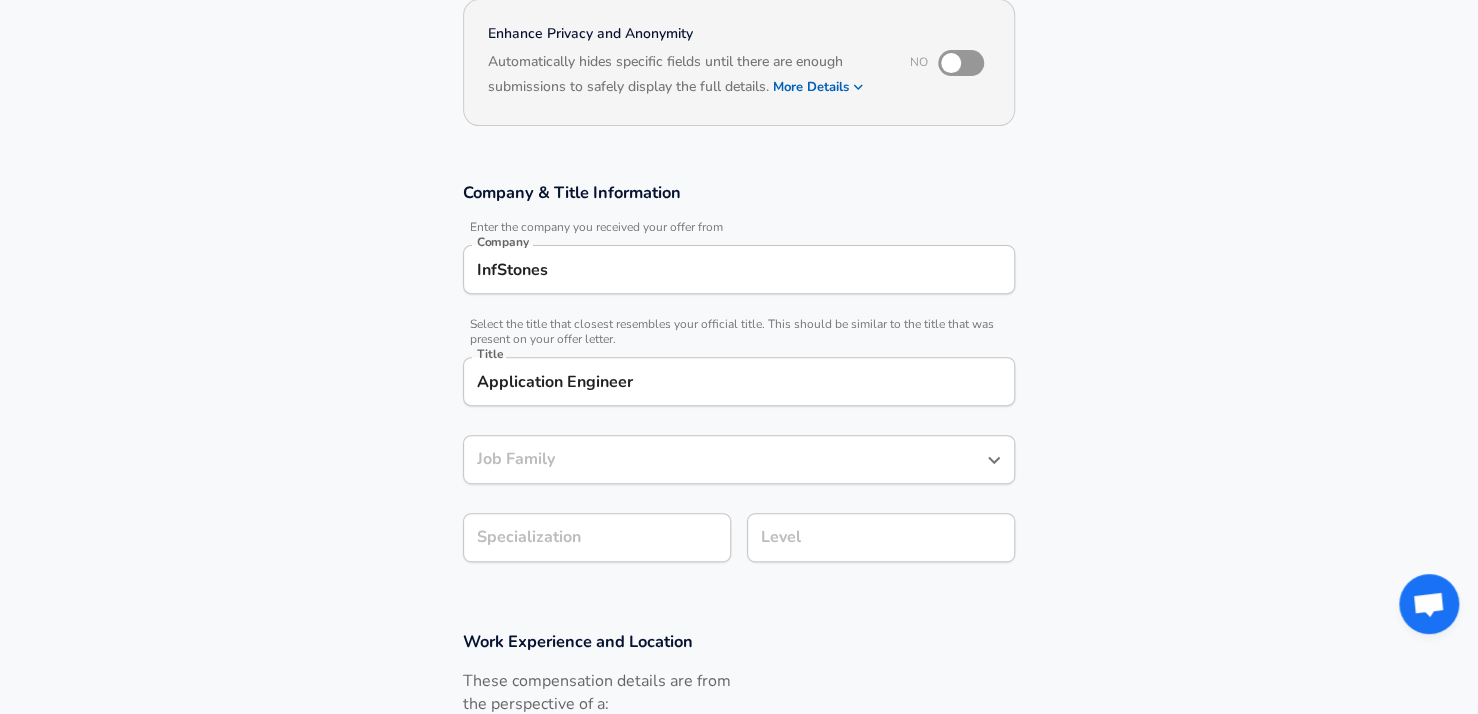 click on "Company & Title Information   Enter the company you received your offer from Company InfStones Company   Select the title that closest resembles your official title. This should be similar to the title that was present on your offer letter. Title Application Engineer Title Job Family Job Family Specialization Specialization Level Level" at bounding box center (739, 378) 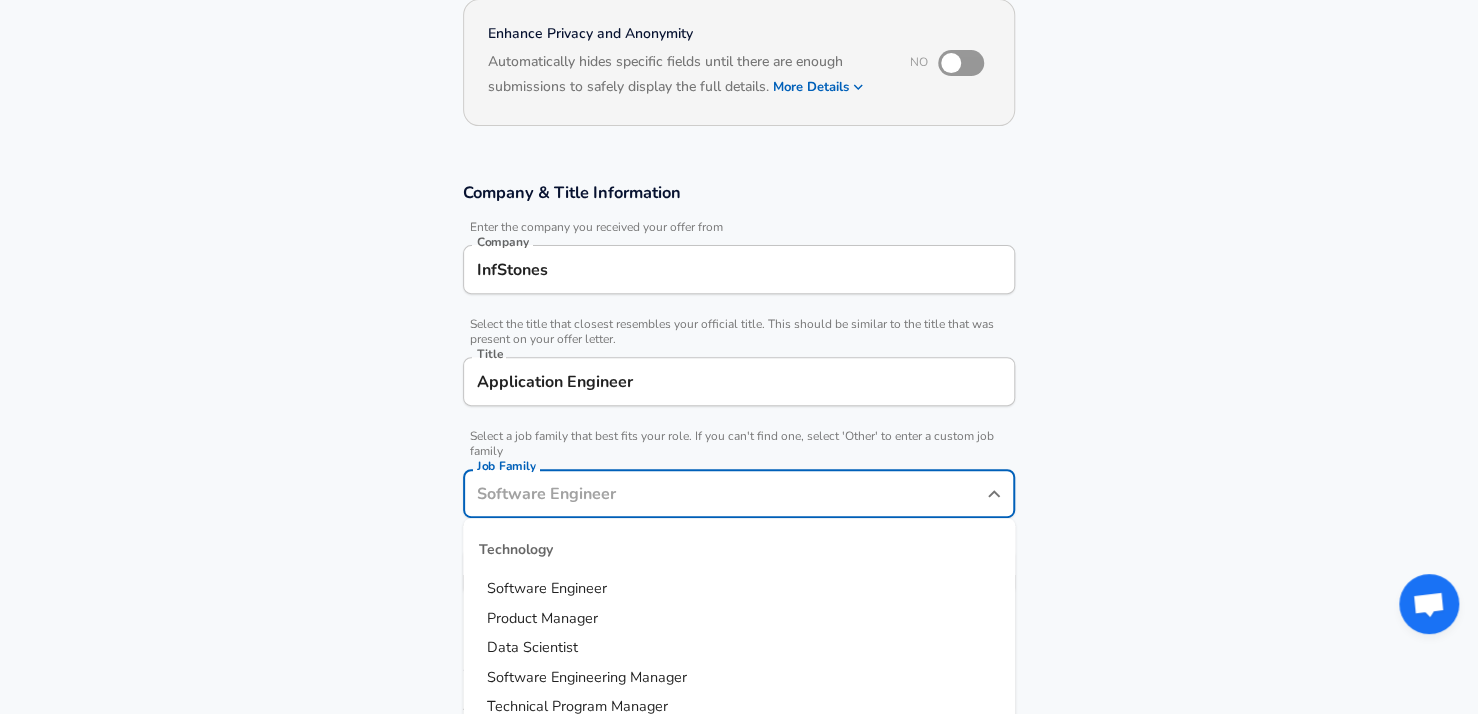 scroll, scrollTop: 238, scrollLeft: 0, axis: vertical 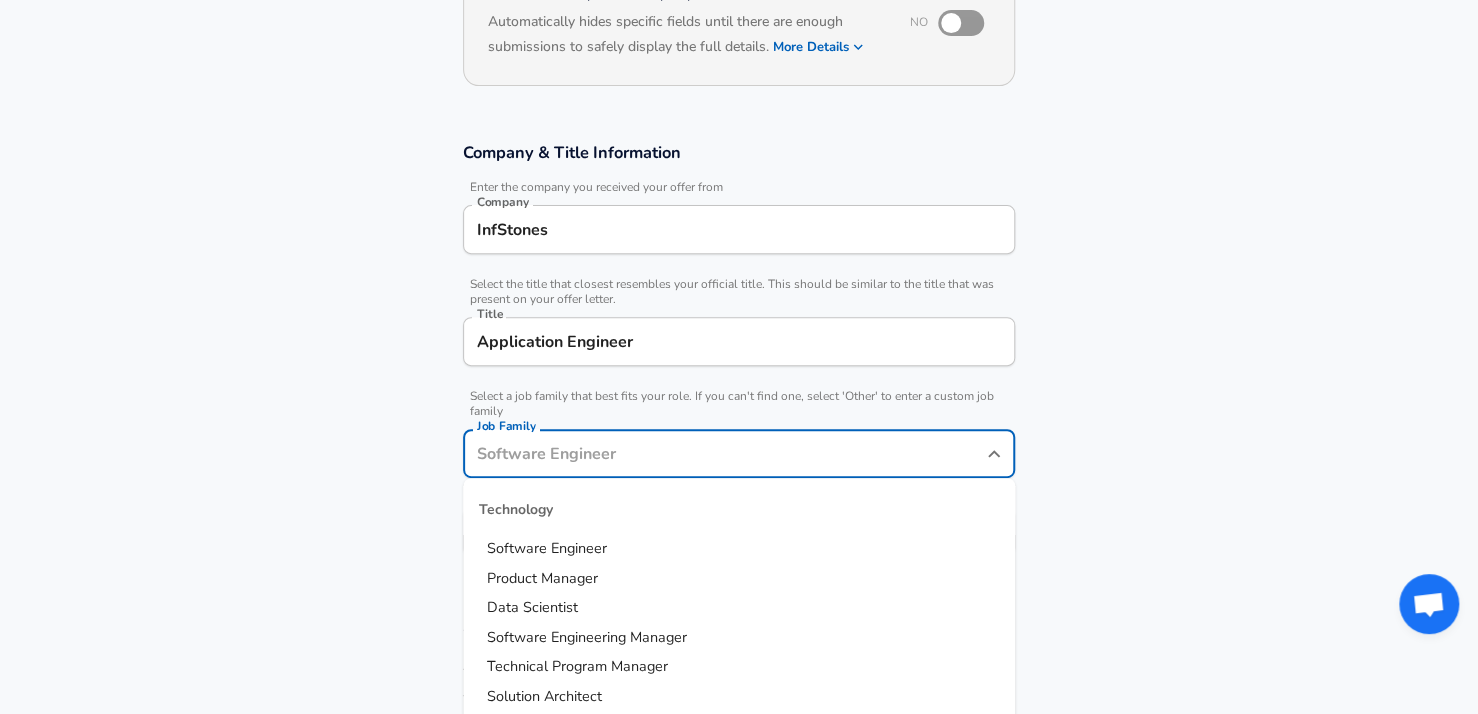 click on "Job Family" at bounding box center [724, 453] 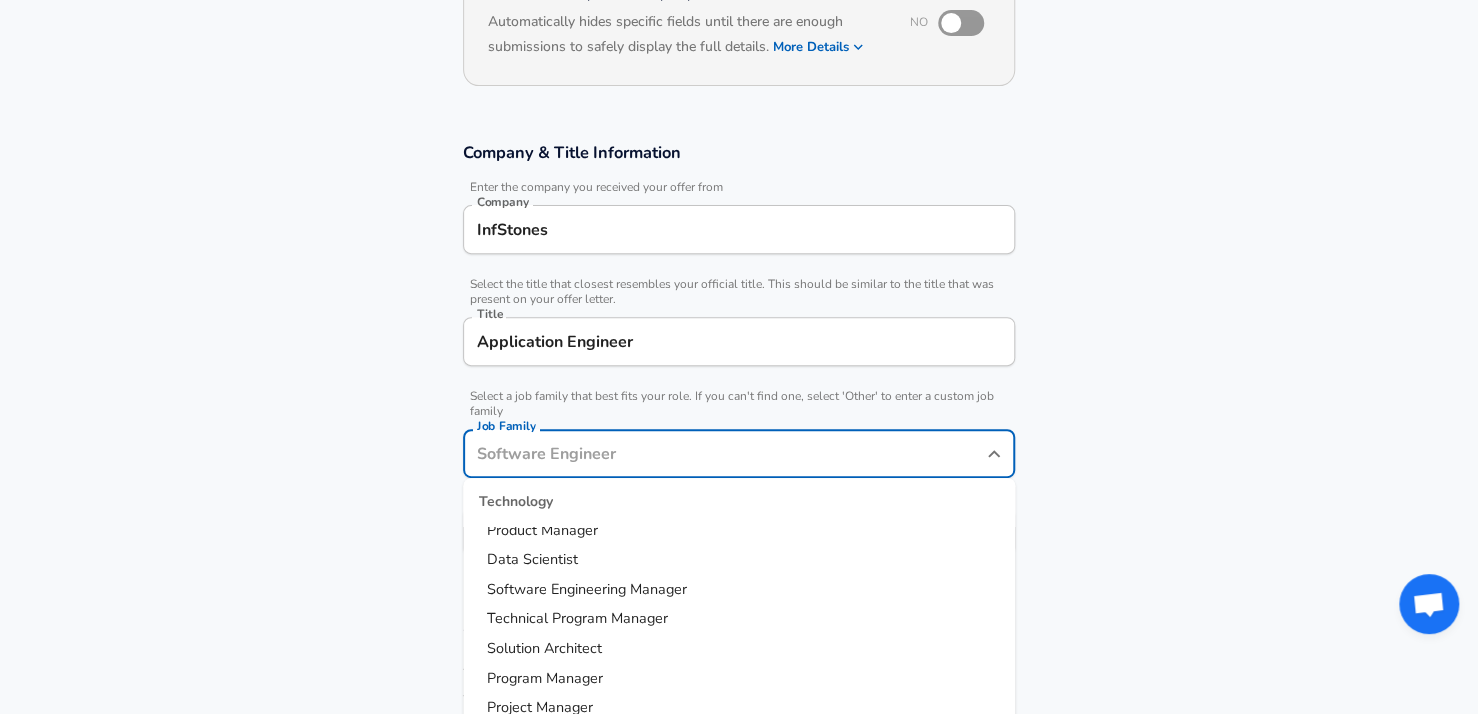 scroll, scrollTop: 0, scrollLeft: 0, axis: both 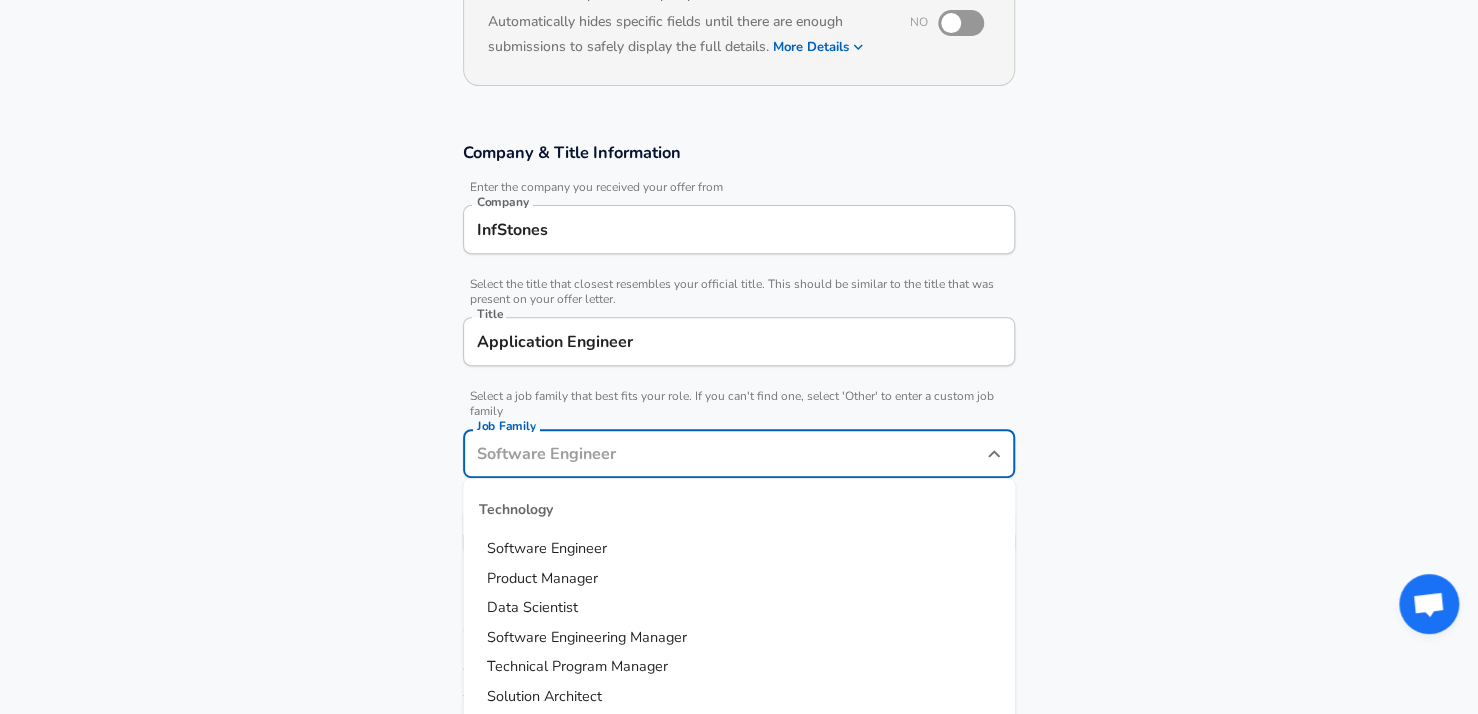 click on "Software Engineer" at bounding box center (547, 549) 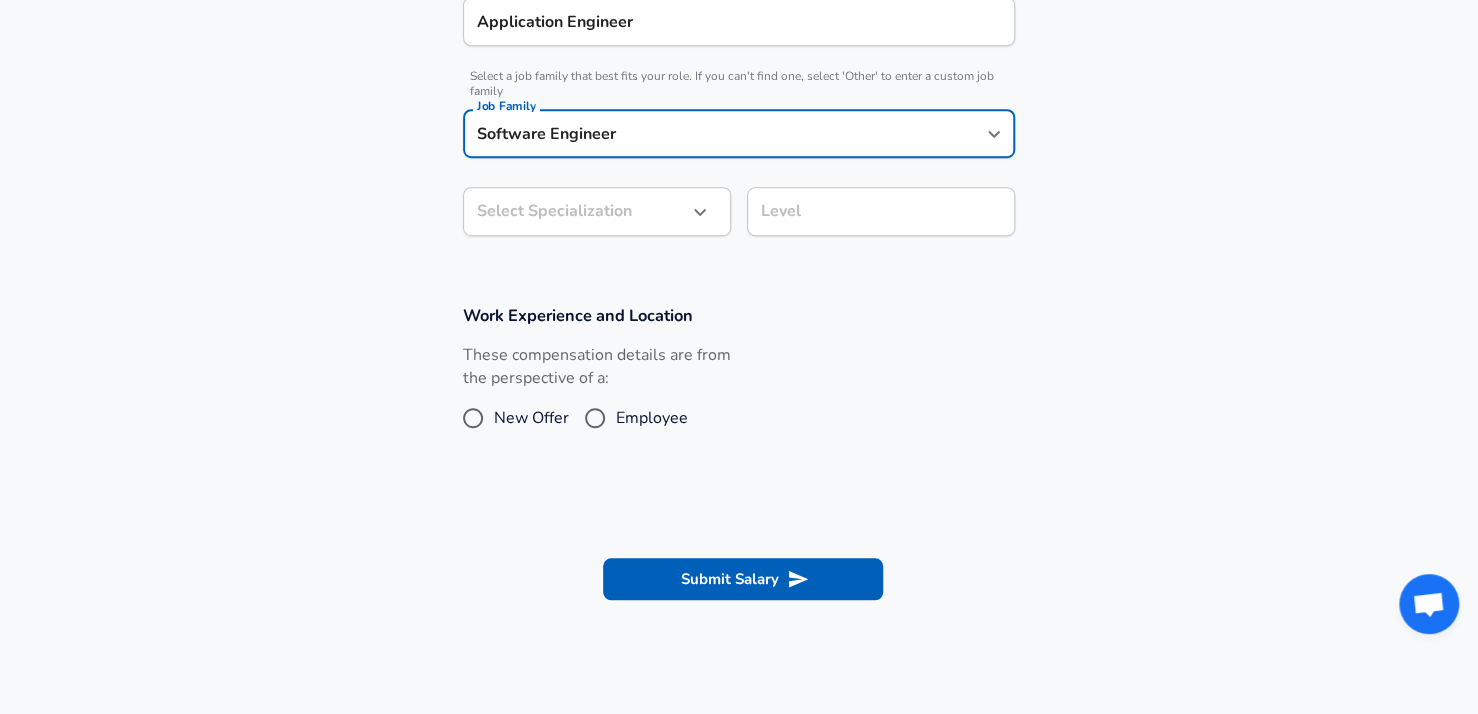 scroll, scrollTop: 559, scrollLeft: 0, axis: vertical 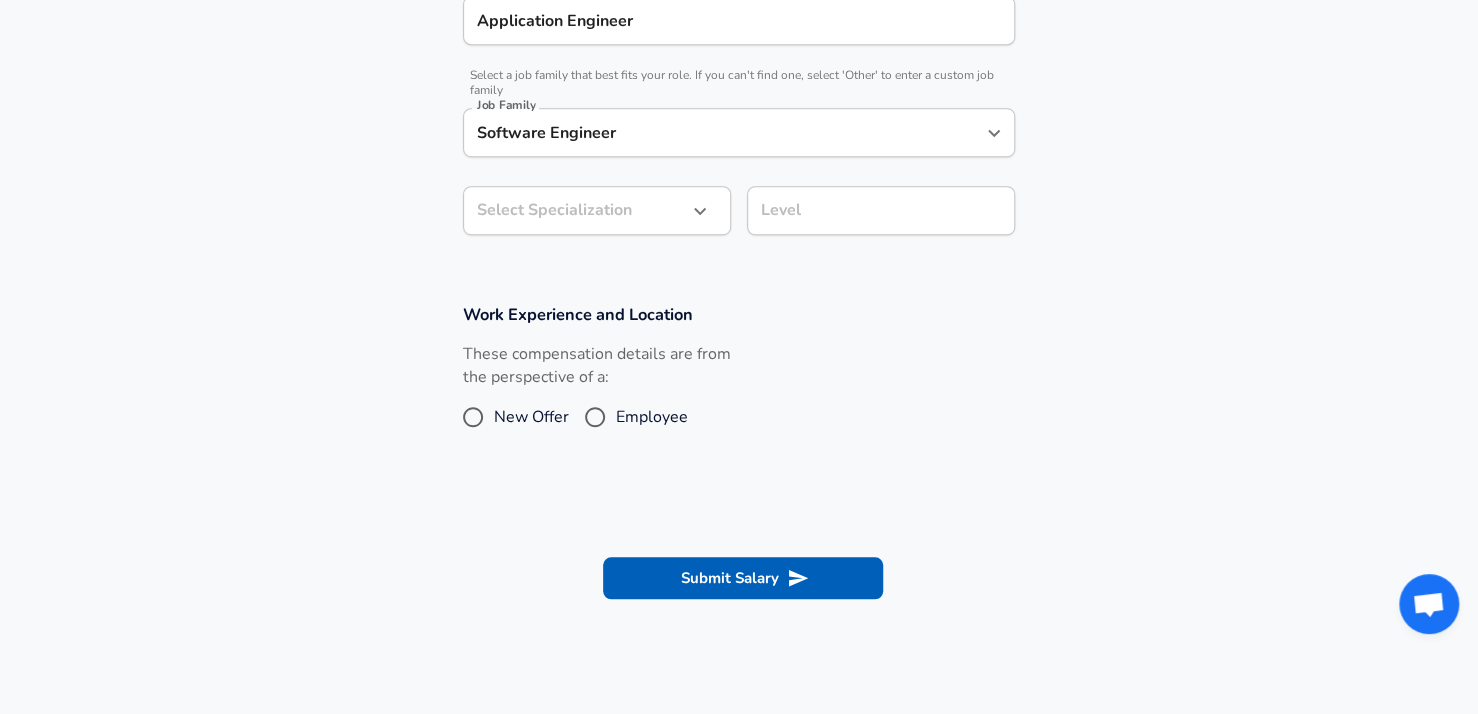 click on "New Offer" at bounding box center (531, 417) 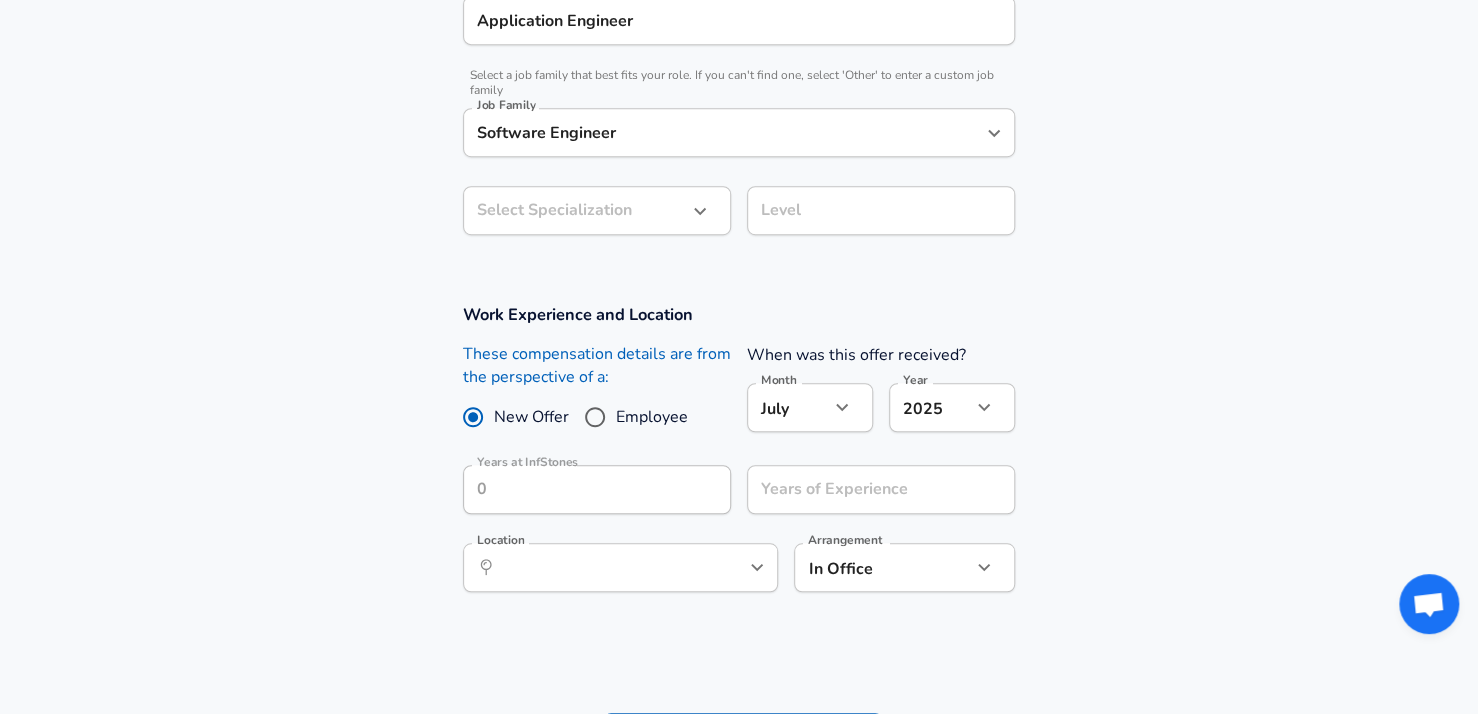 scroll, scrollTop: 672, scrollLeft: 0, axis: vertical 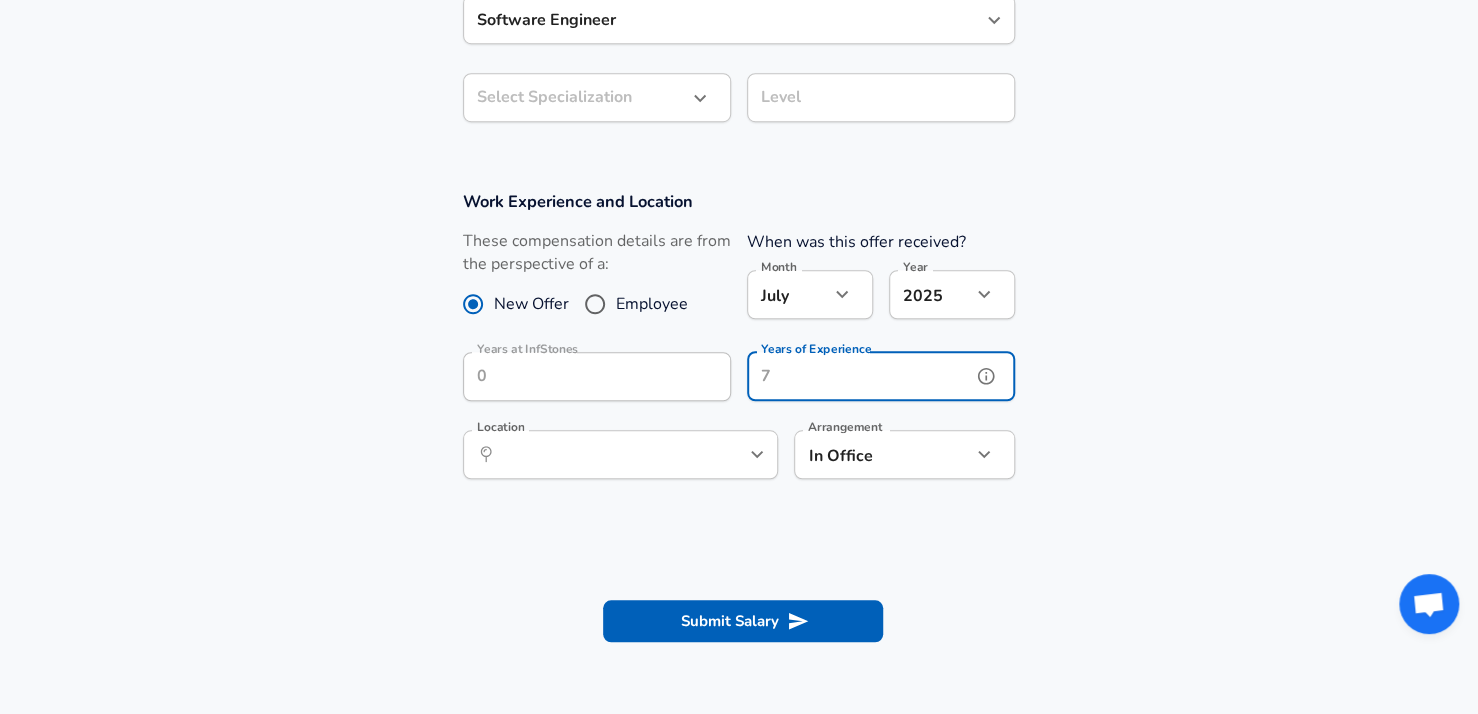 click on "Years of Experience" at bounding box center (859, 376) 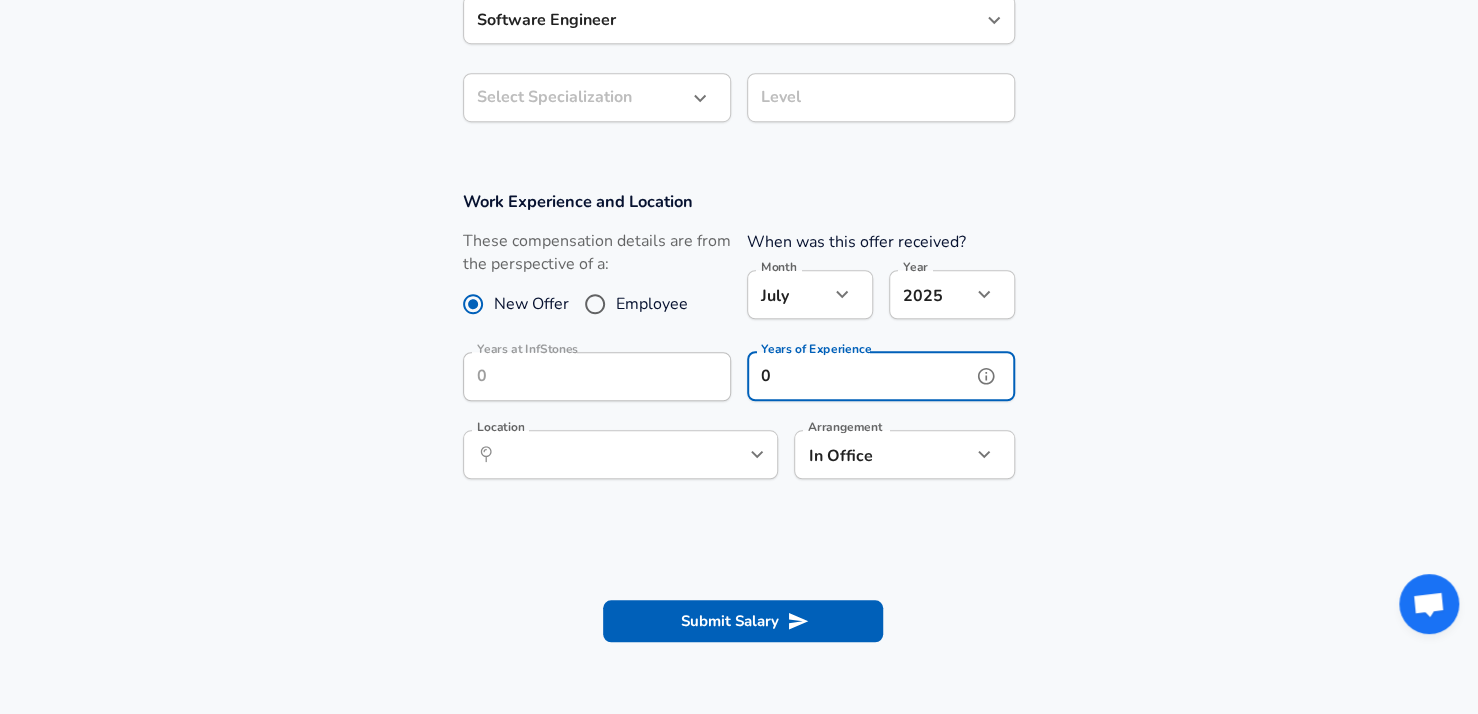 type on "0" 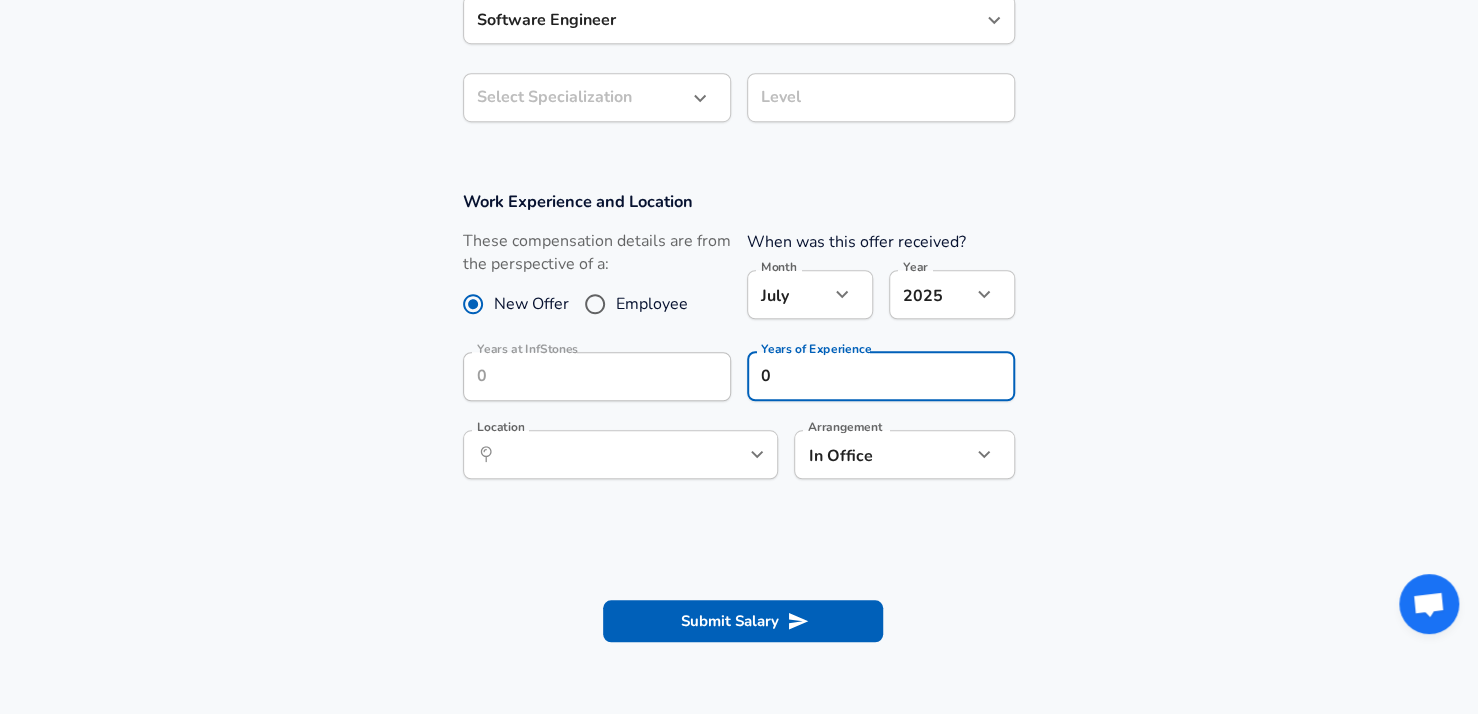 click at bounding box center (739, 543) 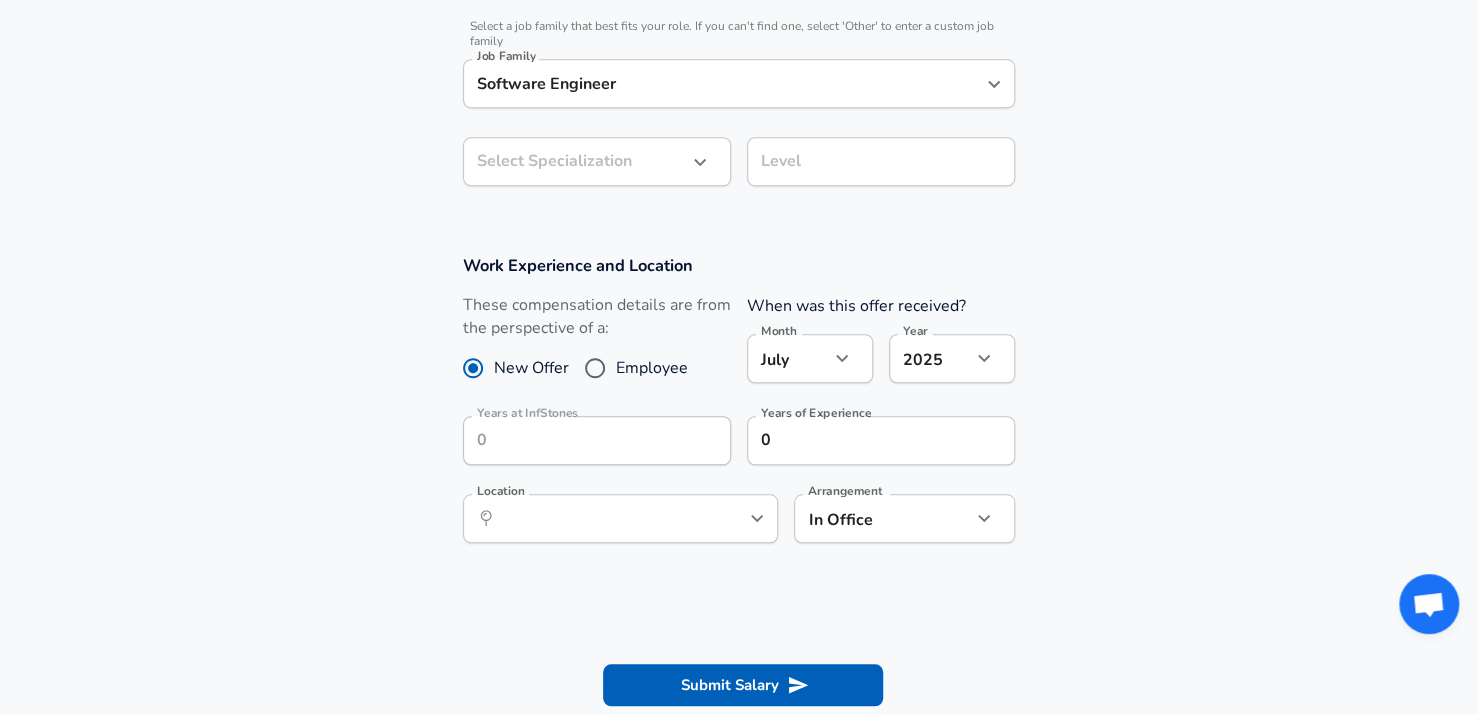 scroll, scrollTop: 651, scrollLeft: 0, axis: vertical 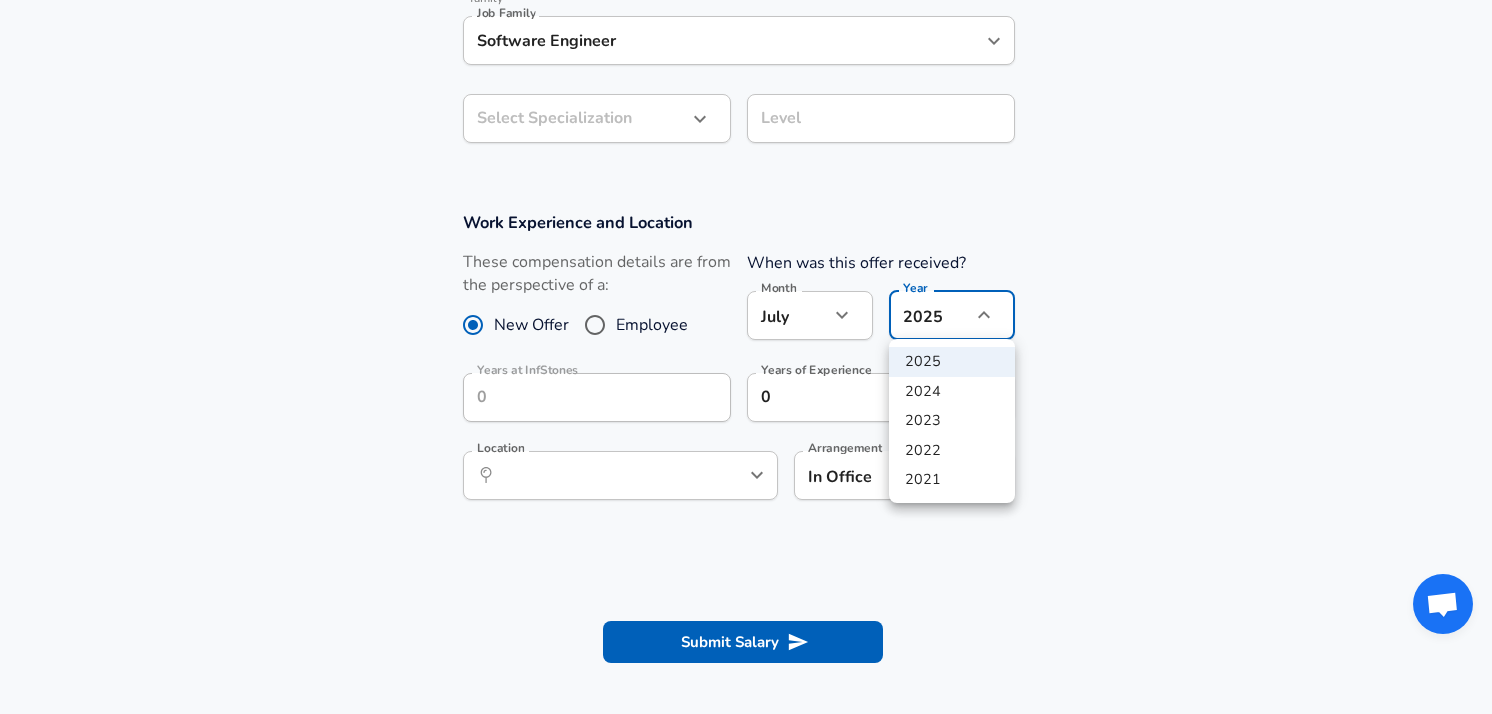 click on "Restart Add Your Salary Upload your offer letter   to verify your submission Enhance Privacy and Anonymity No Automatically hides specific fields until there are enough submissions to safely display the full details.   More Details Based on your submission and the data points that we have already collected, we will automatically hide and anonymize specific fields if there aren't enough data points to remain sufficiently anonymous. Company & Title Information   Enter the company you received your offer from Company InfStones Company   Select the title that closest resembles your official title. This should be similar to the title that was present on your offer letter. Title Application Engineer Title   Select a job family that best fits your role. If you can't find one, select 'Other' to enter a custom job family Job Family Software Engineer Job Family Select Specialization ​ Select Specialization Level Level Work Experience and Location These compensation details are from the perspective of a: New Offer 7 0" at bounding box center (746, -294) 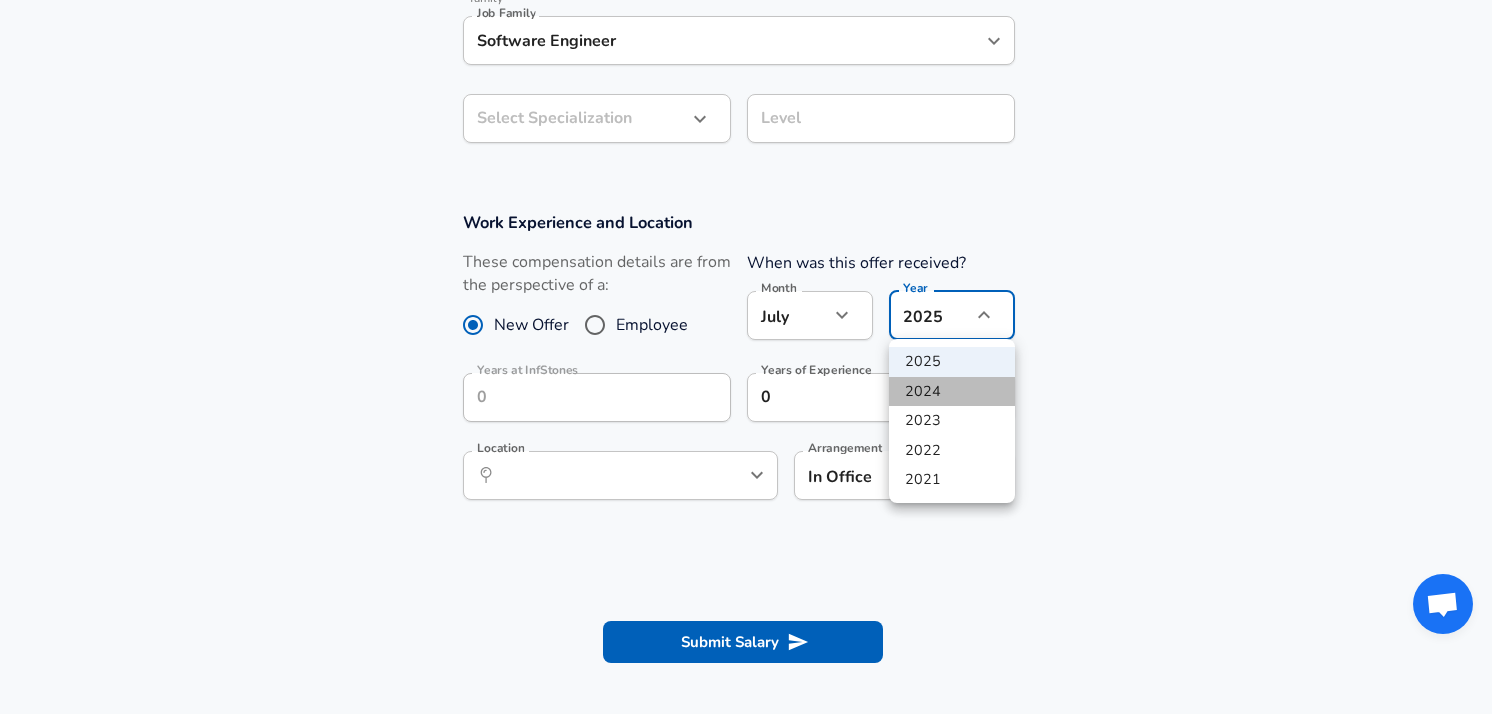 click on "2024" at bounding box center [952, 392] 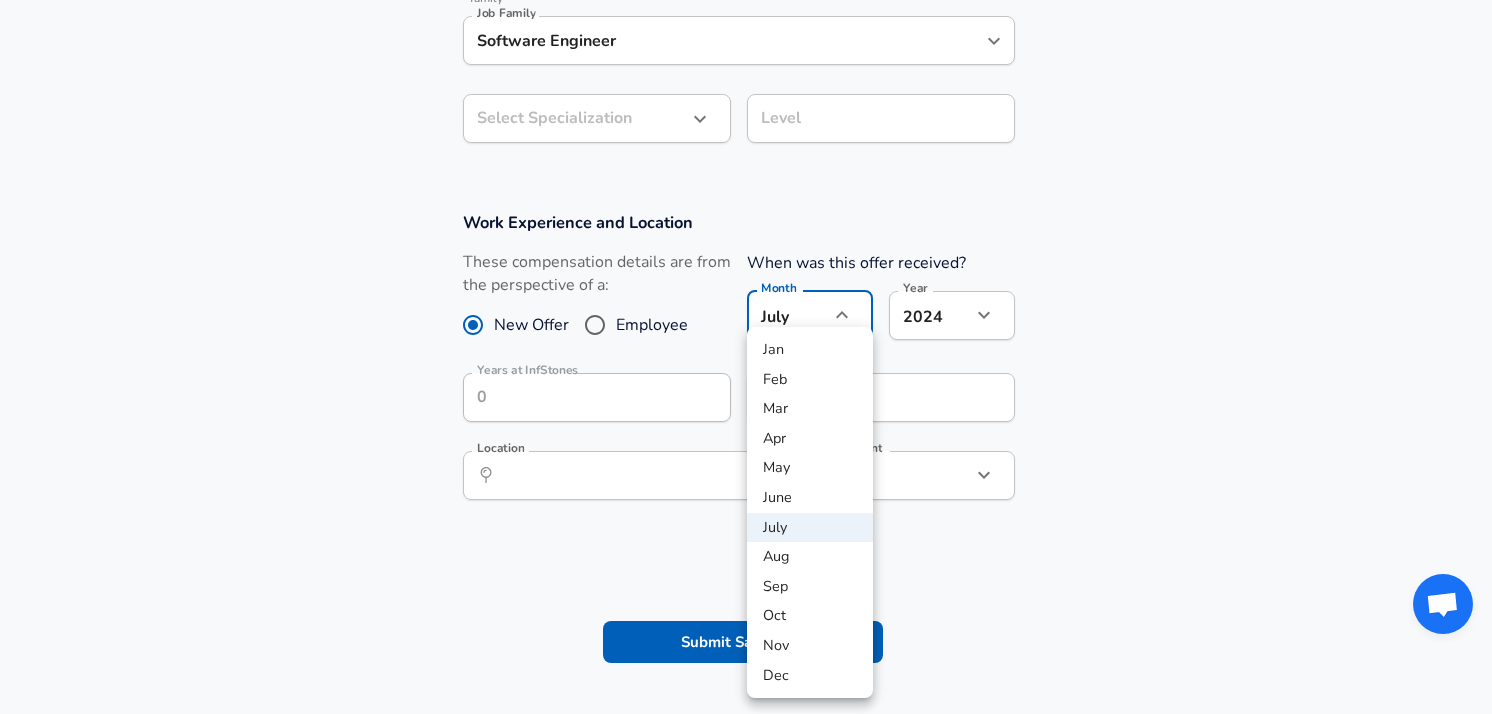 click on "Restart Add Your Salary Upload your offer letter   to verify your submission Enhance Privacy and Anonymity No Automatically hides specific fields until there are enough submissions to safely display the full details.   More Details Based on your submission and the data points that we have already collected, we will automatically hide and anonymize specific fields if there aren't enough data points to remain sufficiently anonymous. Company & Title Information   Enter the company you received your offer from Company InfStones Company   Select the title that closest resembles your official title. This should be similar to the title that was present on your offer letter. Title Application Engineer Title   Select a job family that best fits your role. If you can't find one, select 'Other' to enter a custom job family Job Family Software Engineer Job Family Select Specialization ​ Select Specialization Level Level Work Experience and Location These compensation details are from the perspective of a: New Offer 7 0" at bounding box center [746, -294] 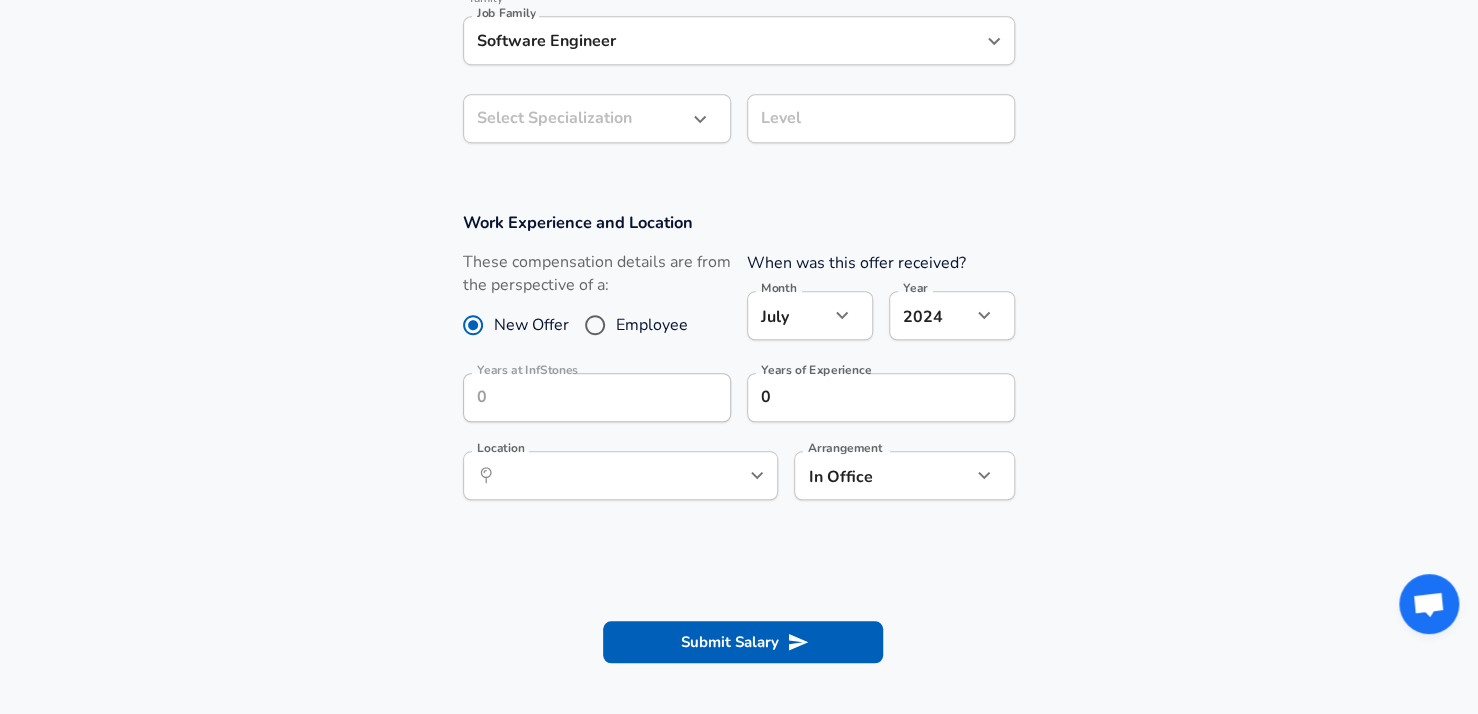 click on "Jan Feb Mar Apr May June July Aug Sep Oct Nov Dec" at bounding box center (739, 357) 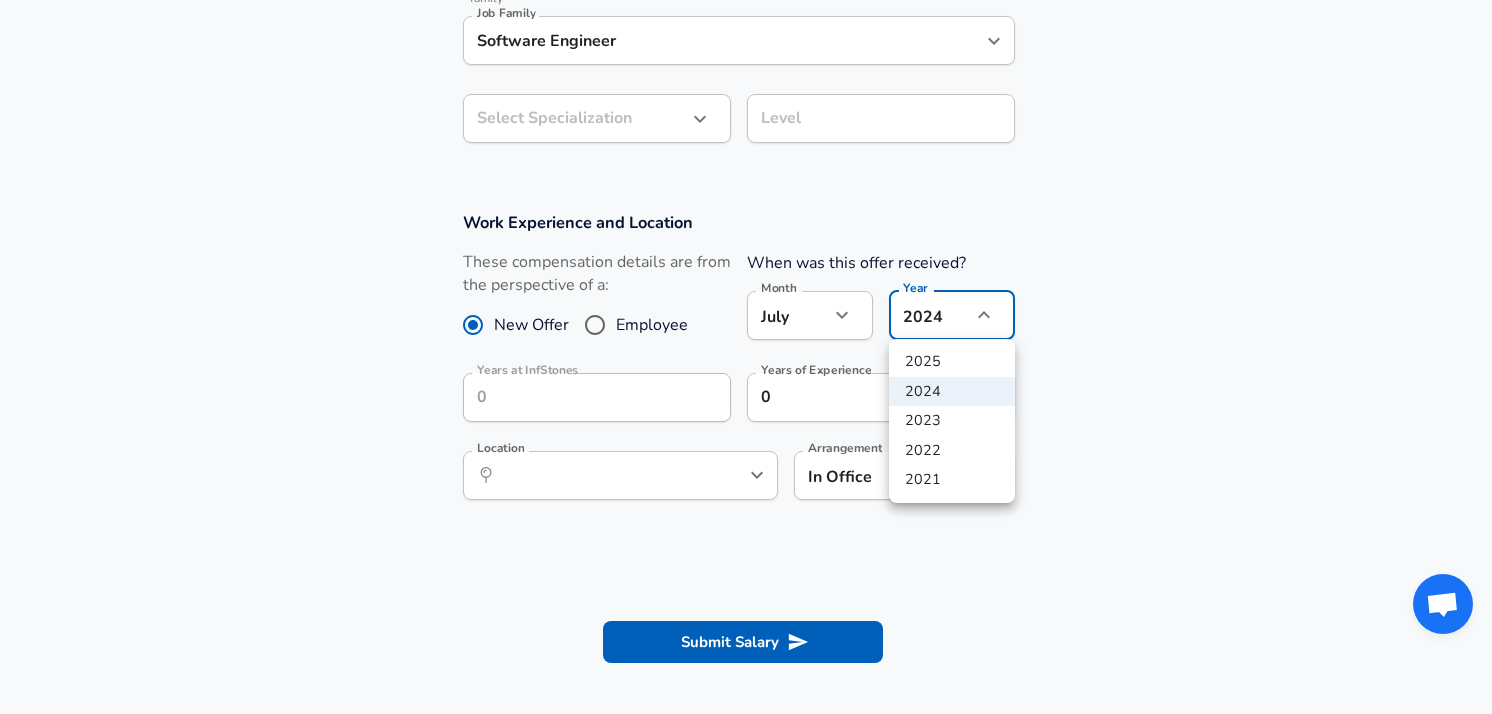 click on "Restart Add Your Salary Upload your offer letter   to verify your submission Enhance Privacy and Anonymity No Automatically hides specific fields until there are enough submissions to safely display the full details.   More Details Based on your submission and the data points that we have already collected, we will automatically hide and anonymize specific fields if there aren't enough data points to remain sufficiently anonymous. Company & Title Information   Enter the company you received your offer from Company InfStones Company   Select the title that closest resembles your official title. This should be similar to the title that was present on your offer letter. Title Application Engineer Title   Select a job family that best fits your role. If you can't find one, select 'Other' to enter a custom job family Job Family Software Engineer Job Family Select Specialization ​ Select Specialization Level Level Work Experience and Location These compensation details are from the perspective of a: New Offer 7 0" at bounding box center (746, -294) 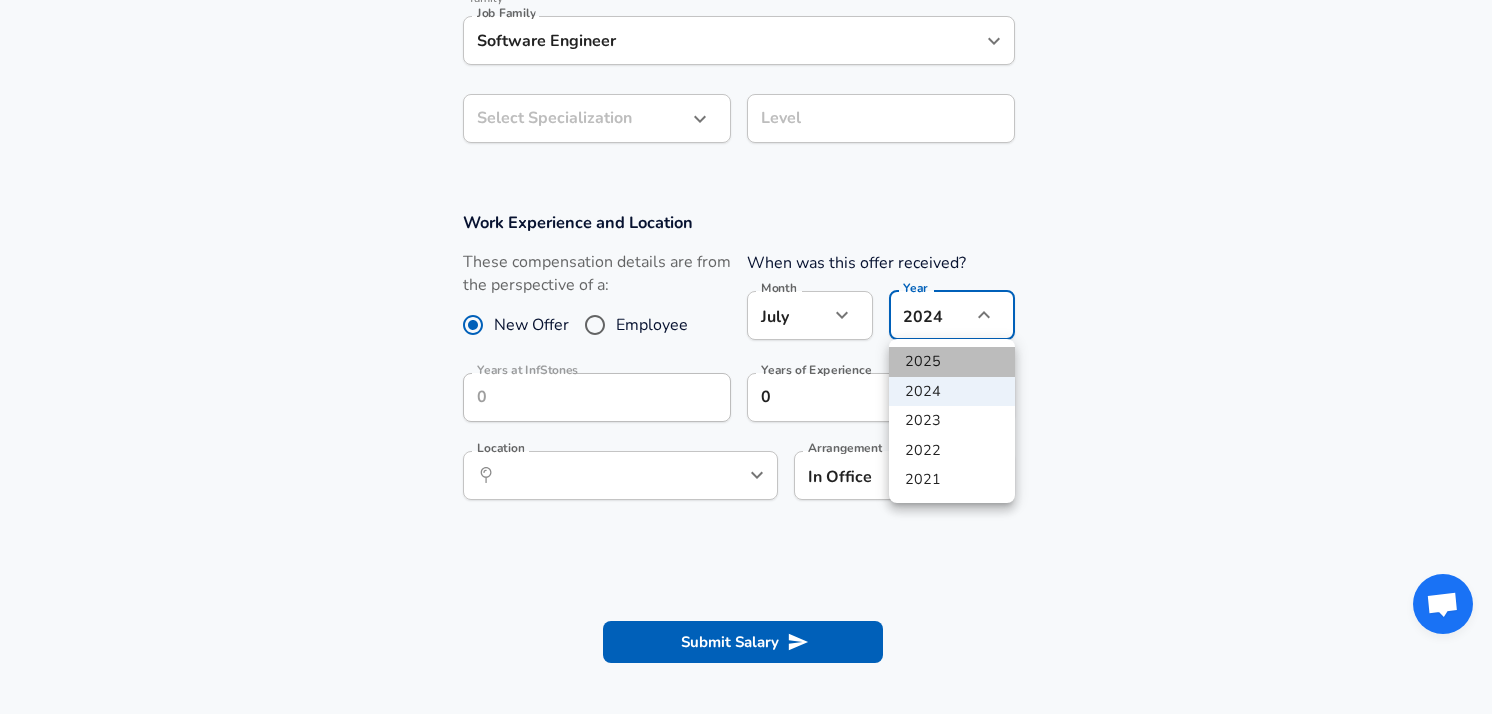 click on "2025" at bounding box center [952, 362] 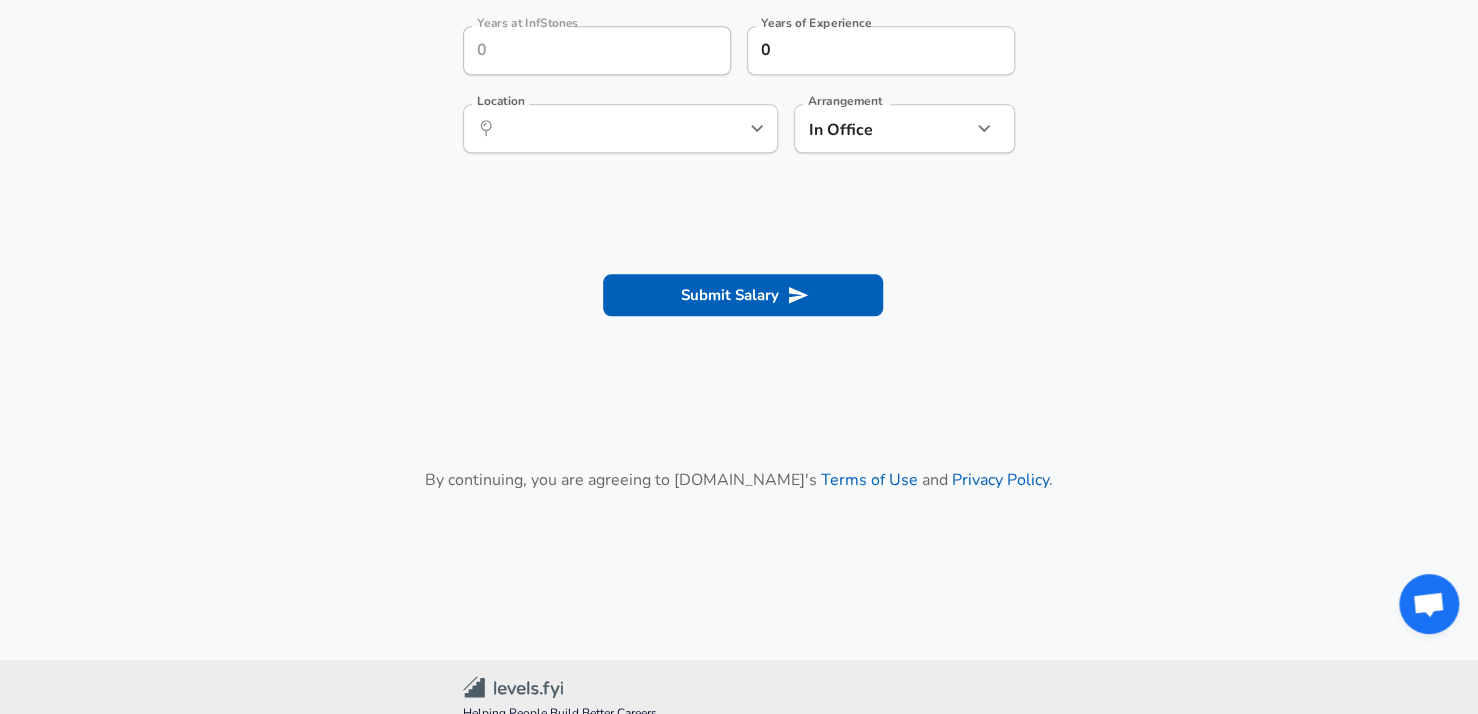 scroll, scrollTop: 996, scrollLeft: 0, axis: vertical 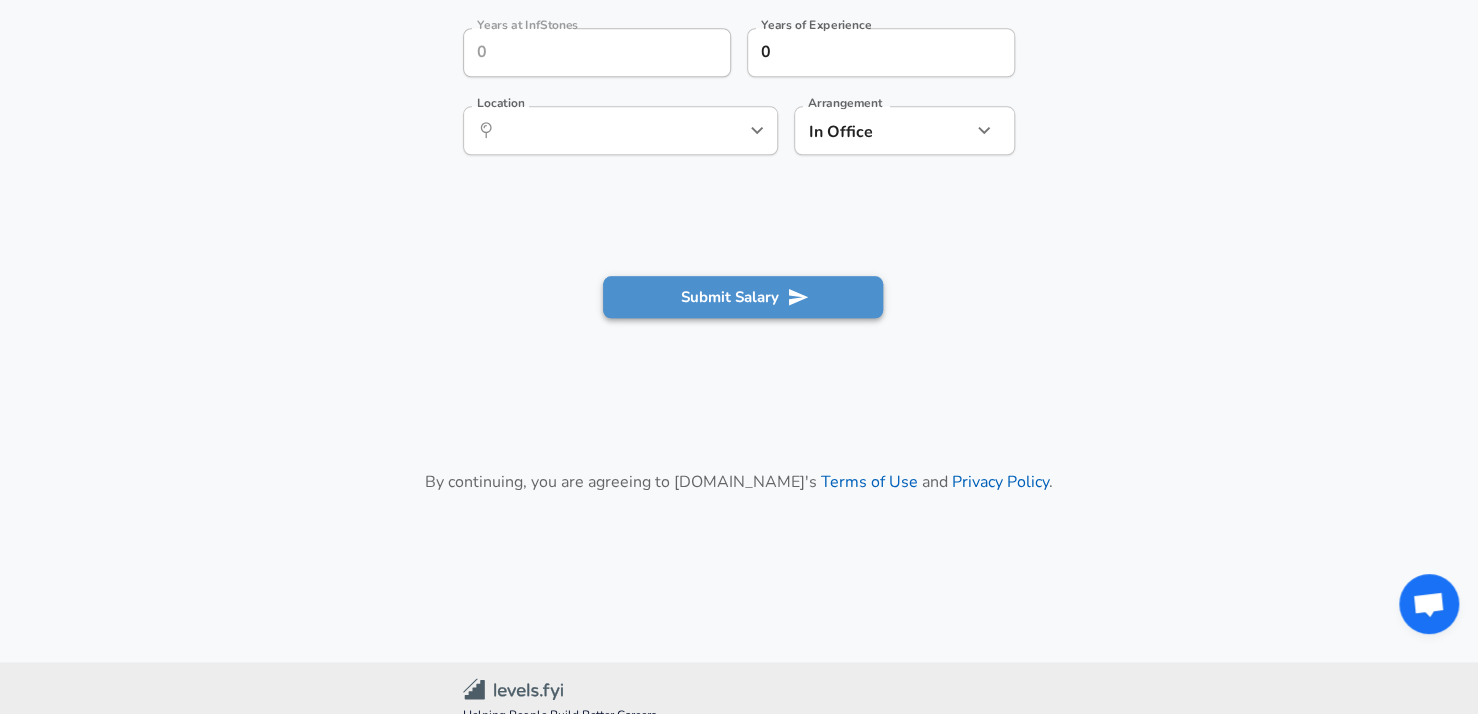 click on "Submit Salary" at bounding box center [743, 297] 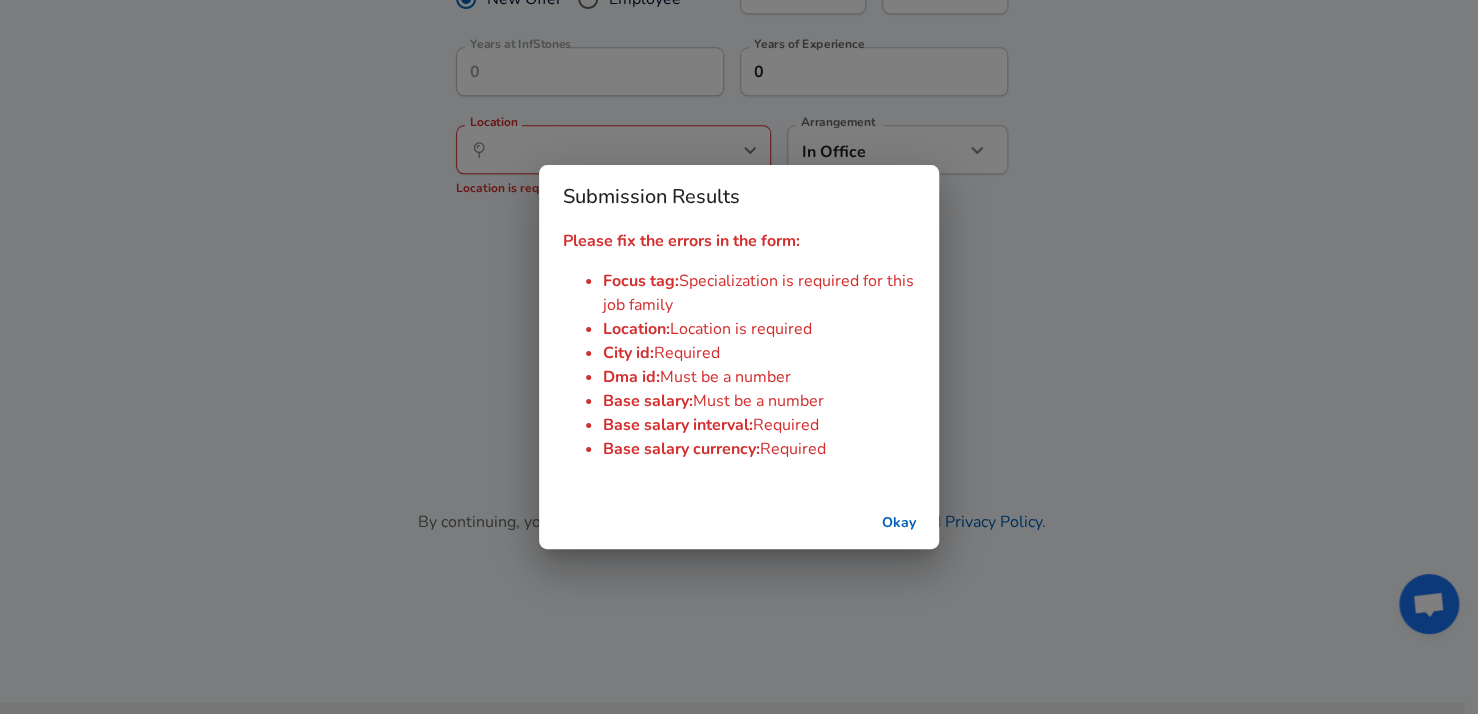 scroll, scrollTop: 1016, scrollLeft: 0, axis: vertical 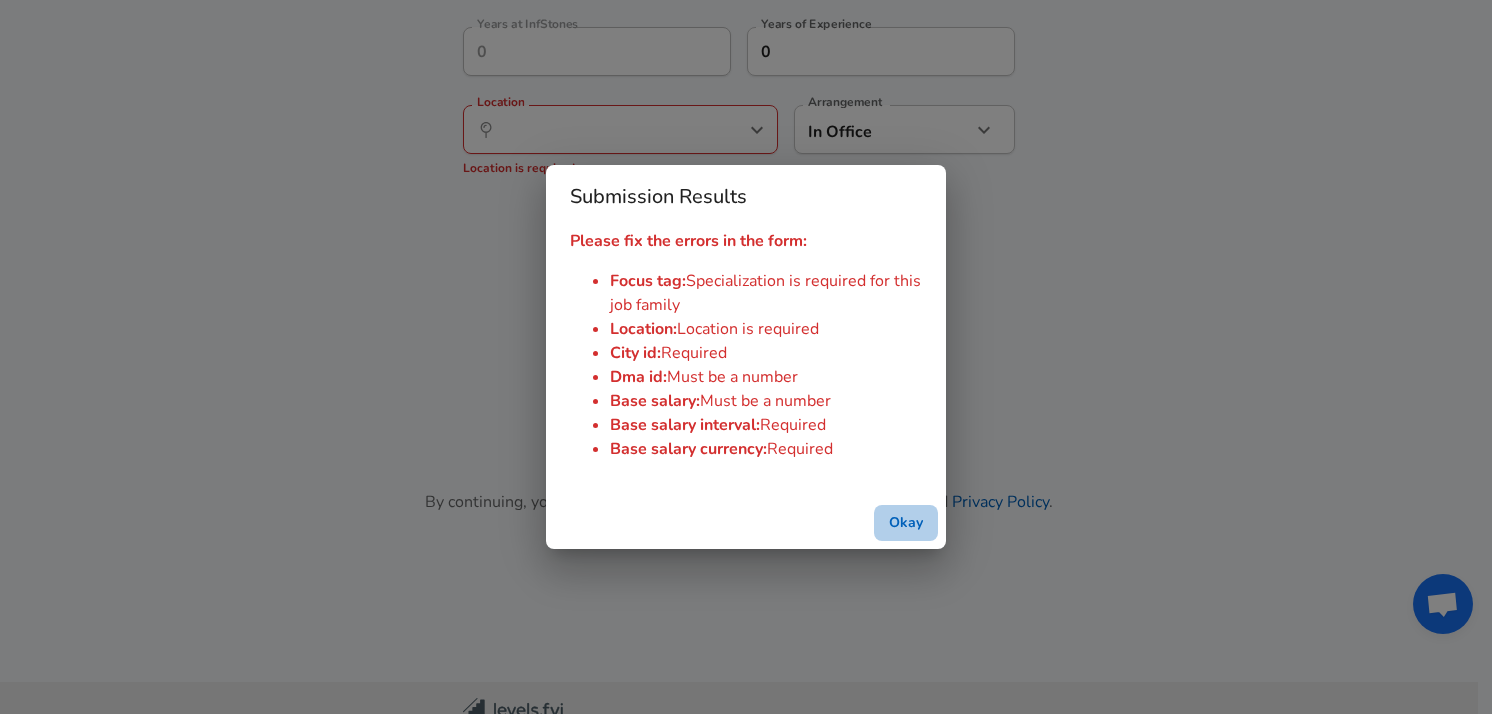 click on "Okay" at bounding box center [906, 523] 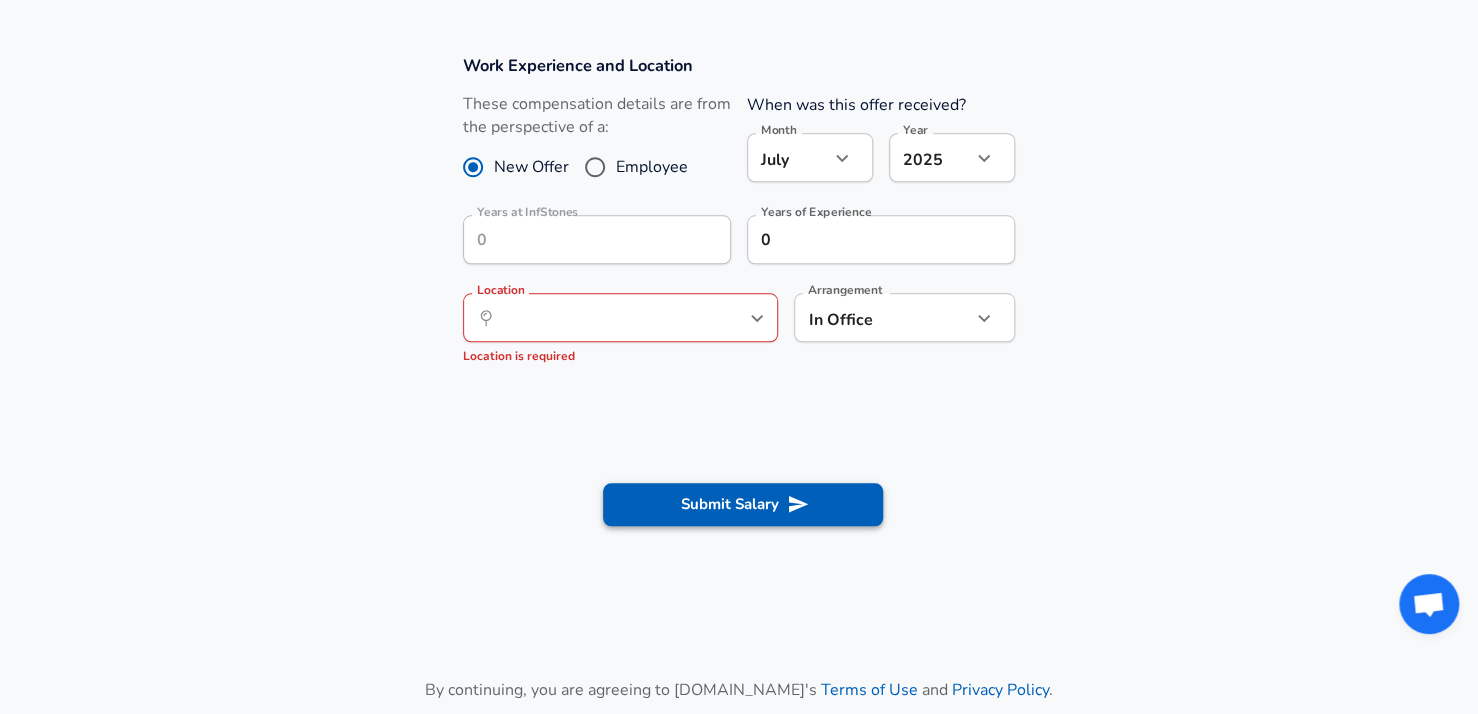 scroll, scrollTop: 816, scrollLeft: 0, axis: vertical 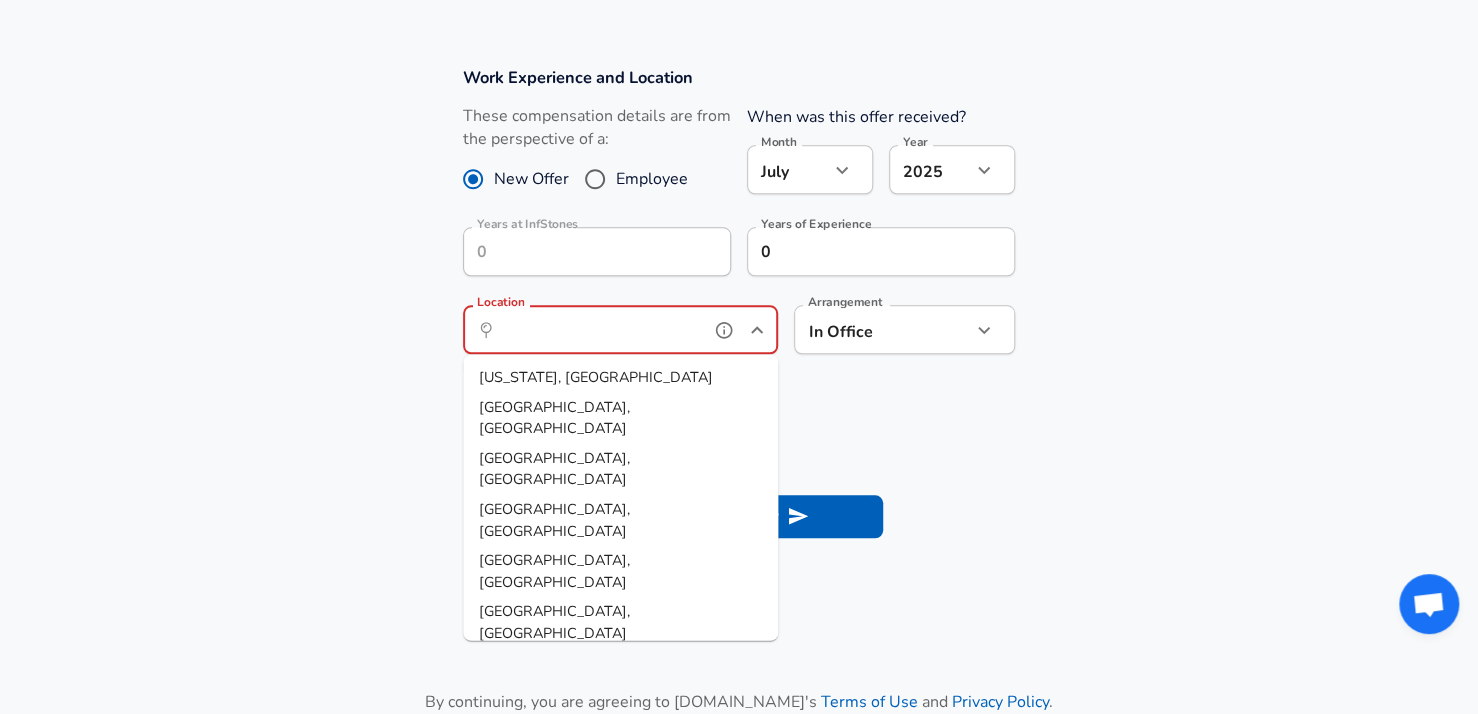 click on "Location" at bounding box center [598, 329] 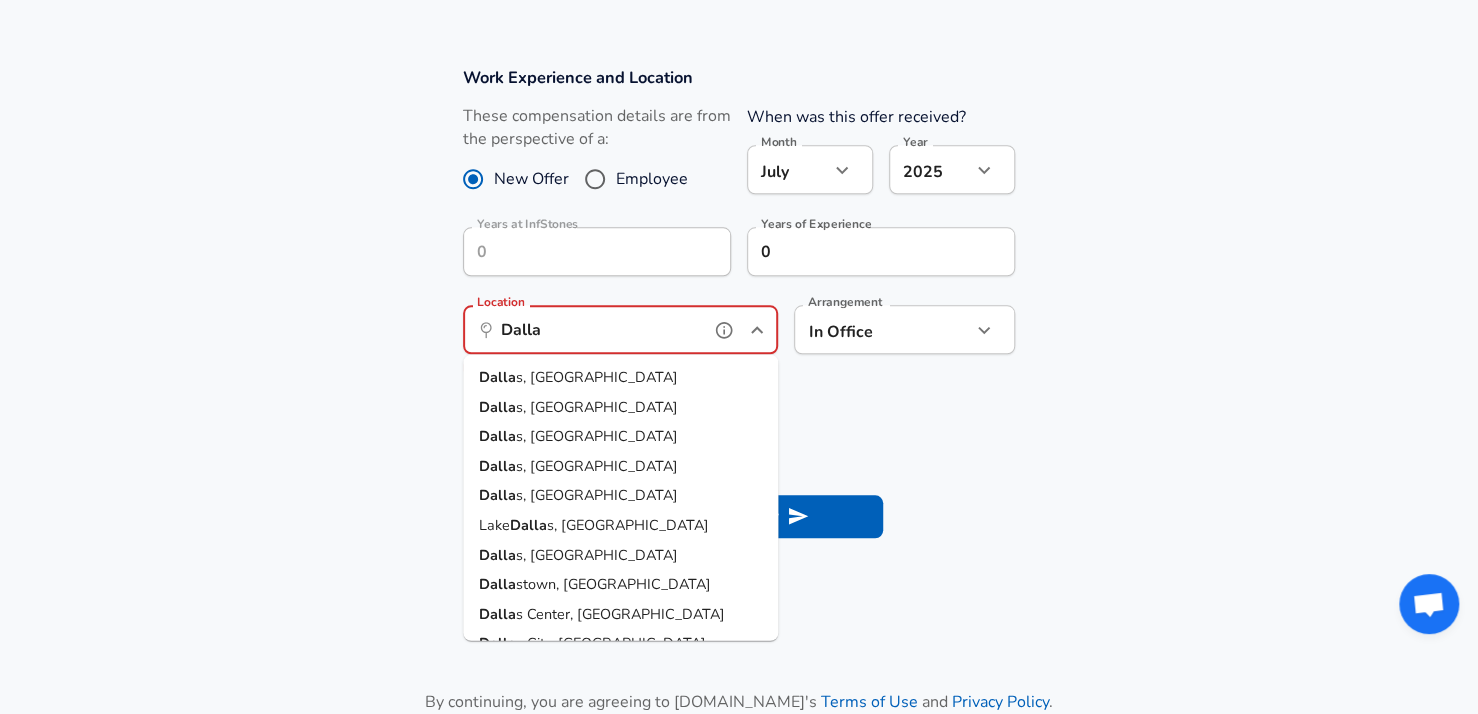 click on "Dalla s, [GEOGRAPHIC_DATA]" at bounding box center (620, 377) 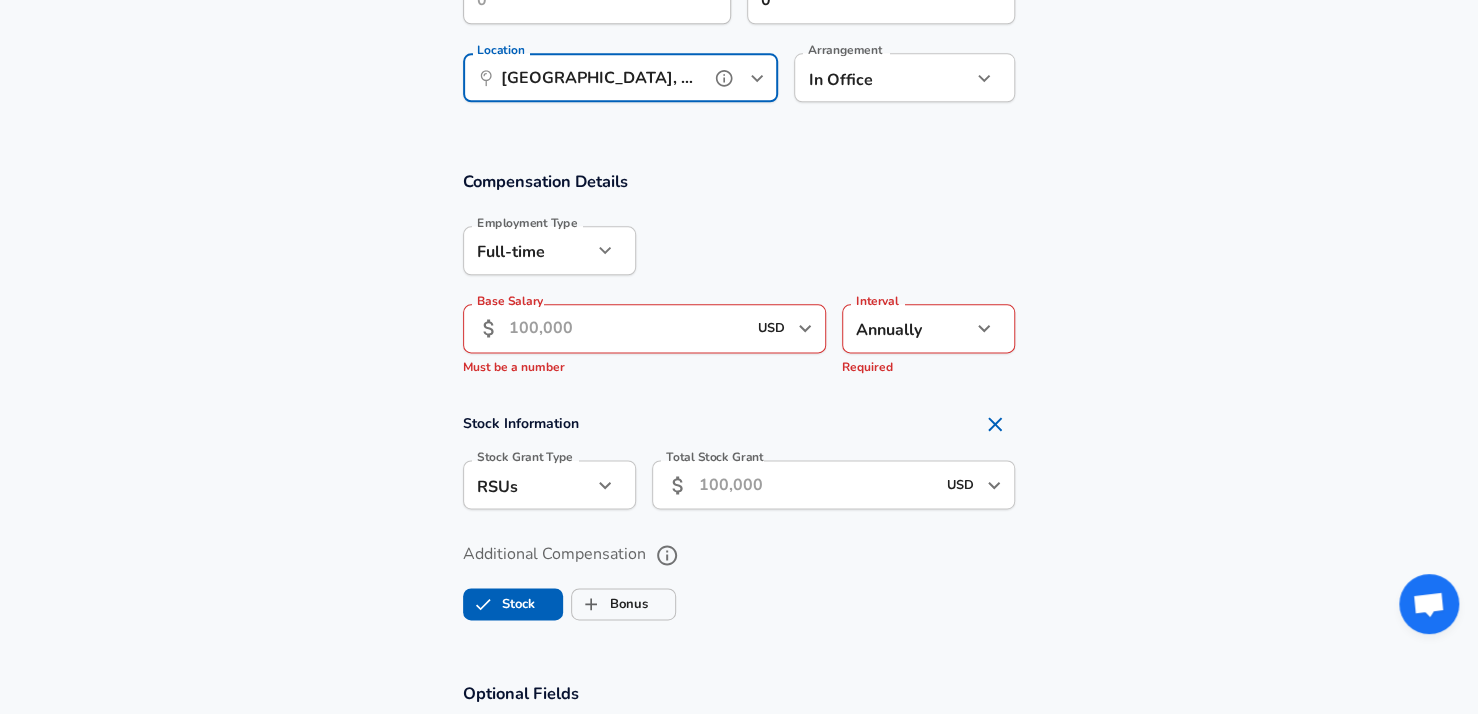 scroll, scrollTop: 1068, scrollLeft: 0, axis: vertical 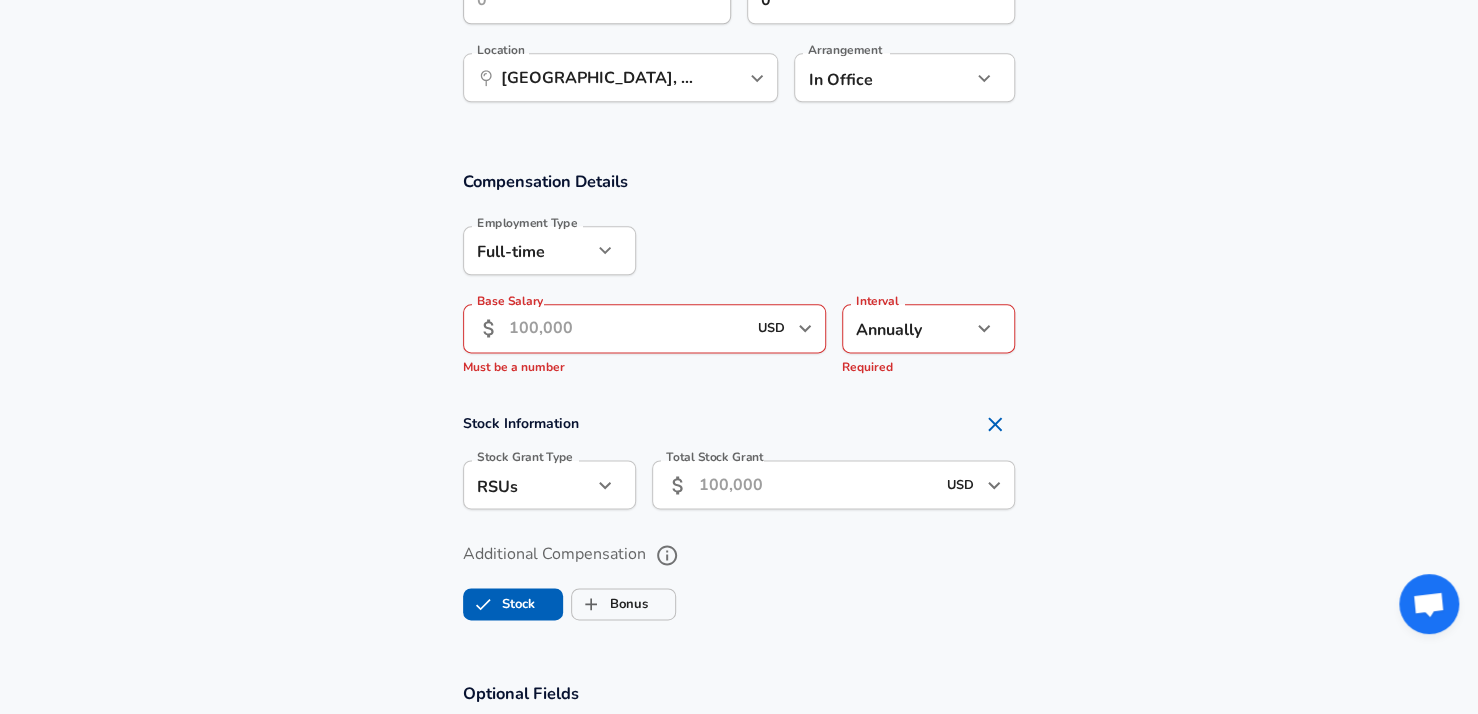 click on "Base Salary" at bounding box center [627, 328] 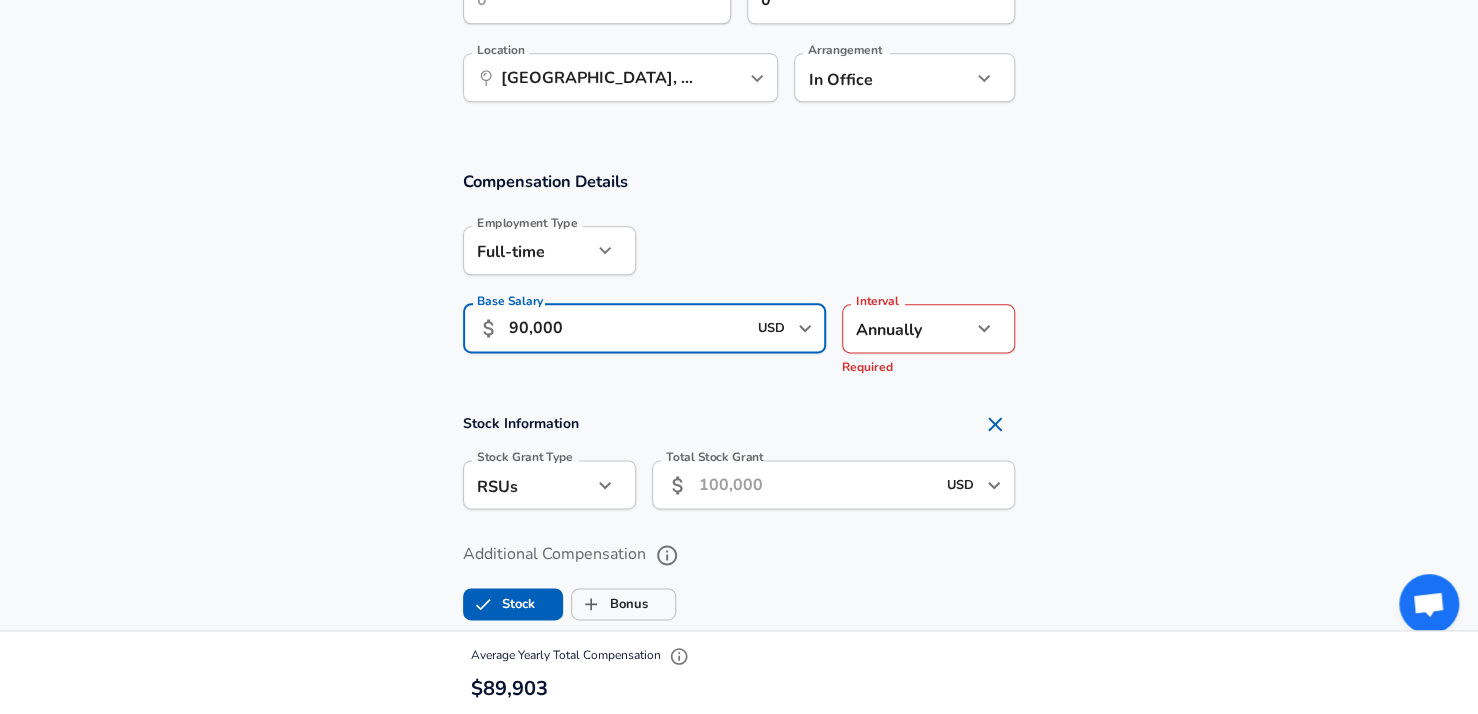 type on "90,000" 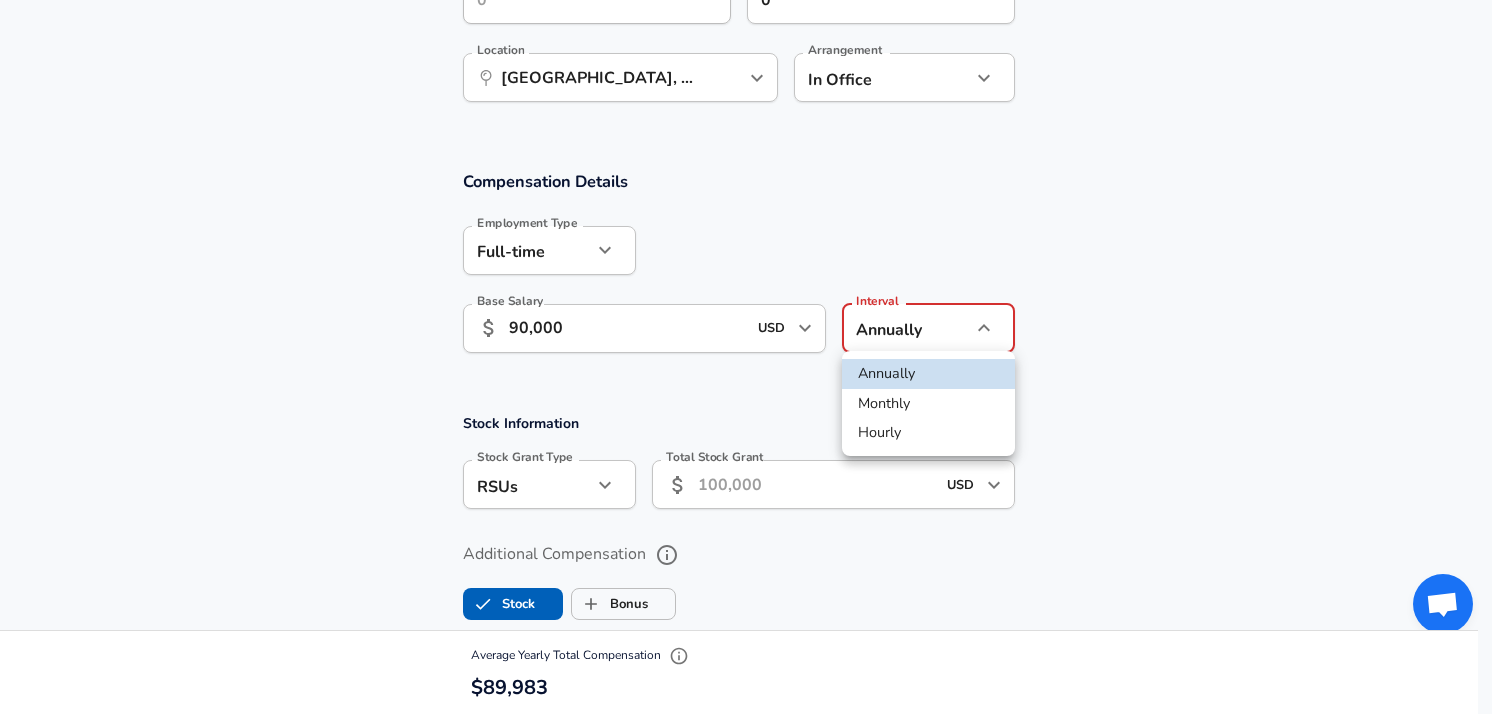 click on "Restart Add Your Salary Upload your offer letter   to verify your submission Enhance Privacy and Anonymity No Automatically hides specific fields until there are enough submissions to safely display the full details.   More Details Based on your submission and the data points that we have already collected, we will automatically hide and anonymize specific fields if there aren't enough data points to remain sufficiently anonymous. Company & Title Information   Enter the company you received your offer from Company InfStones Company   Select the title that closest resembles your official title. This should be similar to the title that was present on your offer letter. Title Application Engineer Title   Select a job family that best fits your role. If you can't find one, select 'Other' to enter a custom job family Job Family Software Engineer Job Family Select Specialization ​ Select Specialization Specialization is required for this job family Level Level Work Experience and Location New Offer Employee Month" at bounding box center [746, -711] 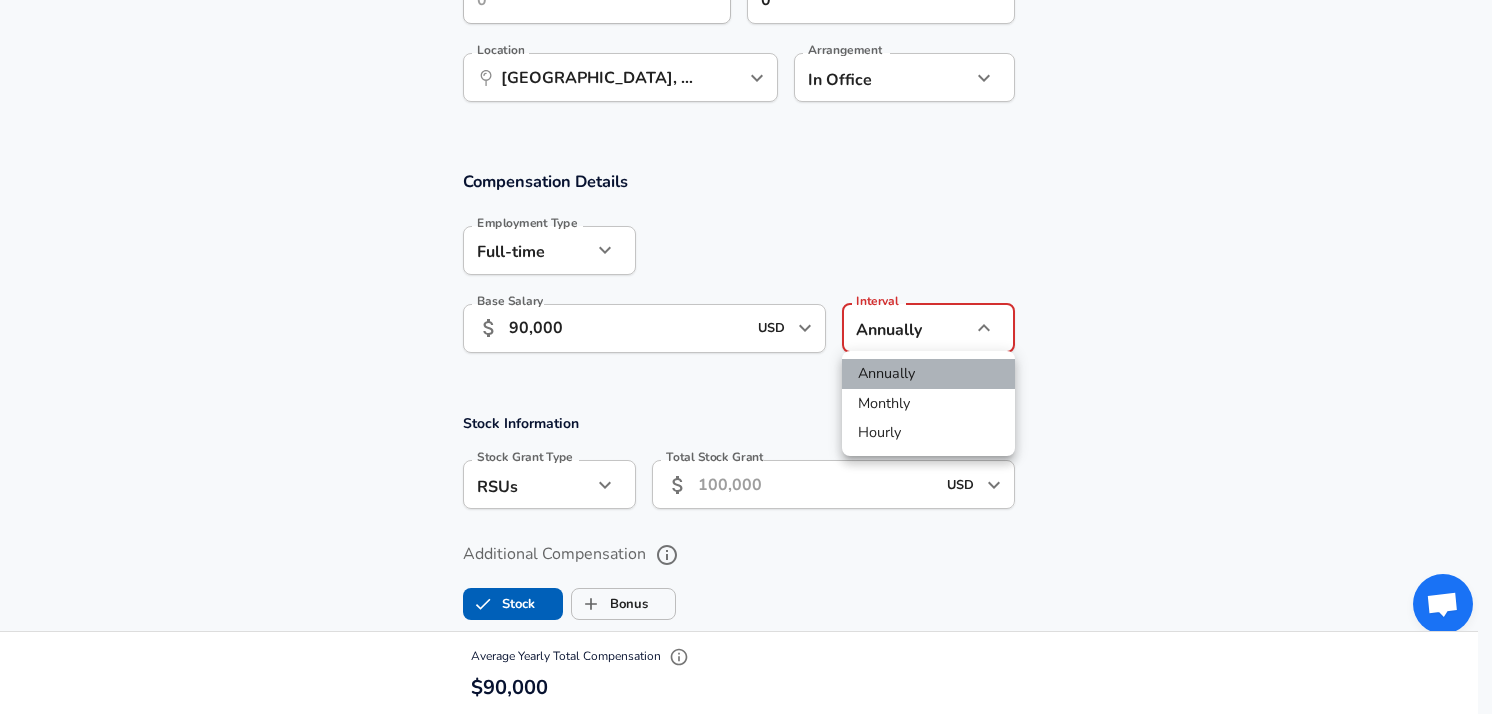 click on "Annually" at bounding box center [928, 374] 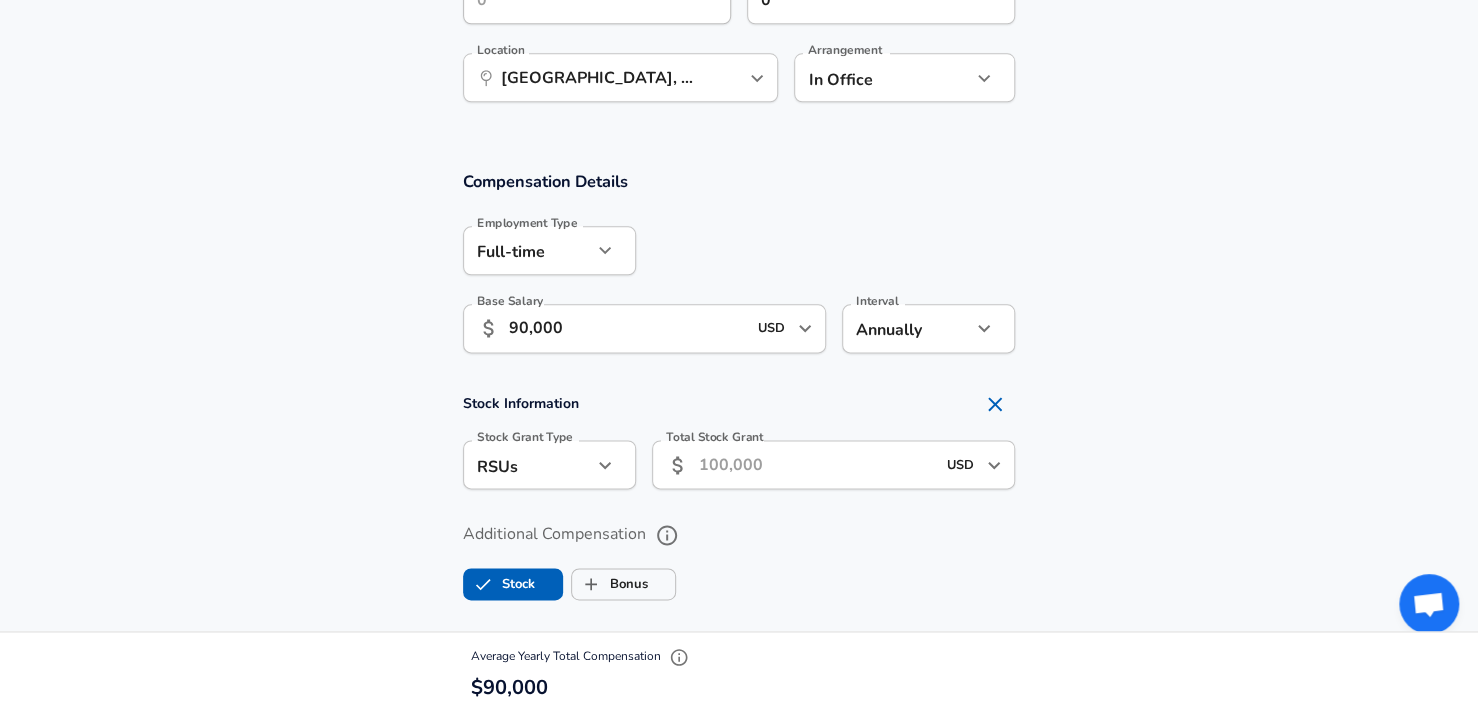 click on "Compensation Details Employment Type [DEMOGRAPHIC_DATA] full_time Employment Type Base Salary ​ 90,000 USD ​ Required Base Salary Interval Annually yearly Interval Stock Information  Stock Grant Type RSUs stock Stock Grant Type Total Stock Grant ​ USD ​ Total Stock Grant Additional Compensation   Stock Bonus" at bounding box center (739, 393) 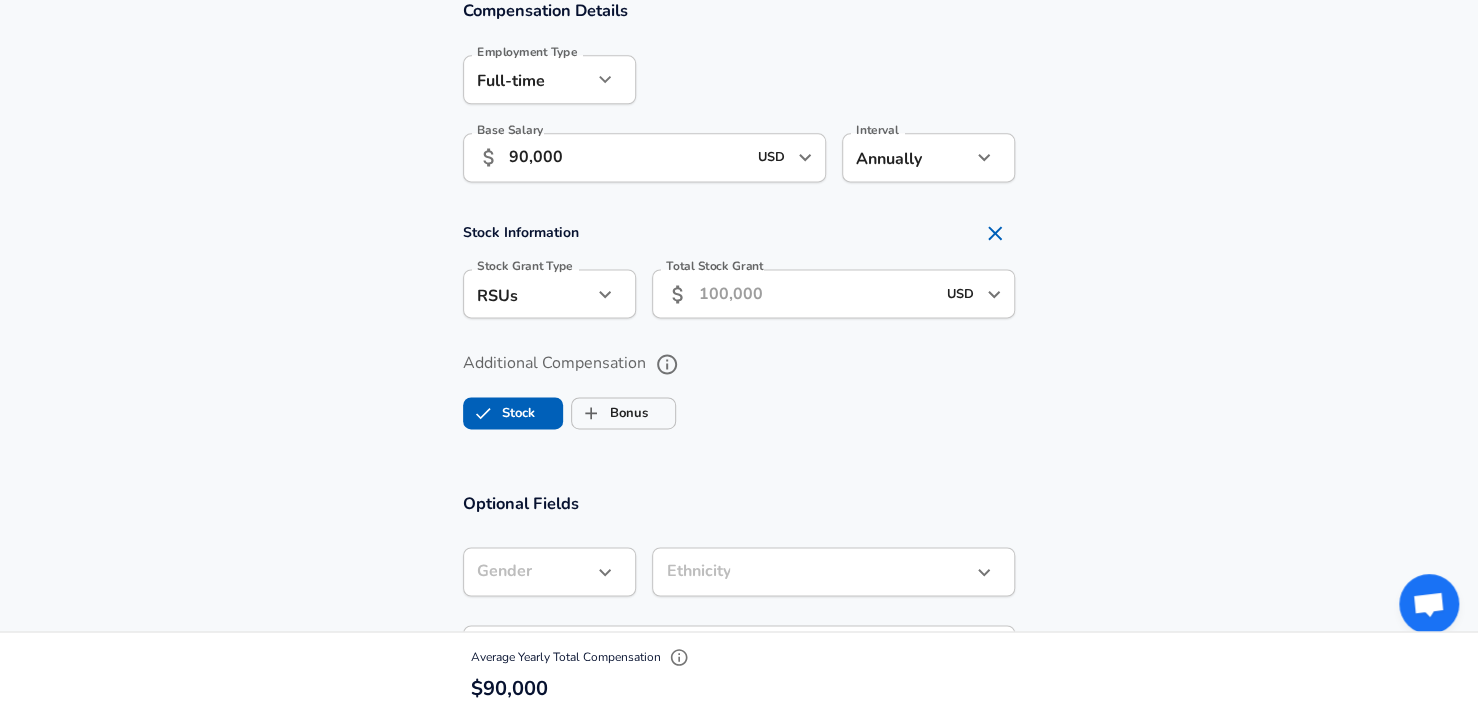 scroll, scrollTop: 1240, scrollLeft: 0, axis: vertical 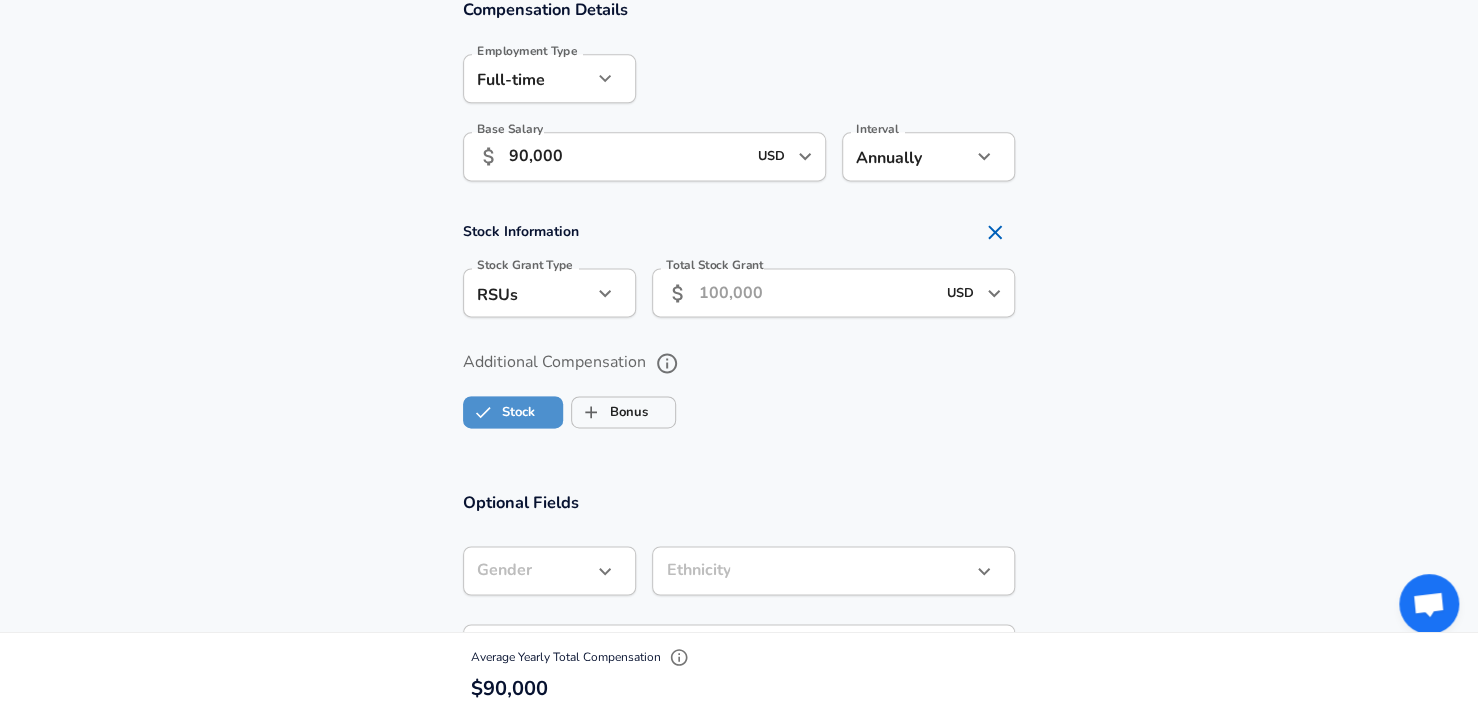 click on "Stock" at bounding box center (499, 412) 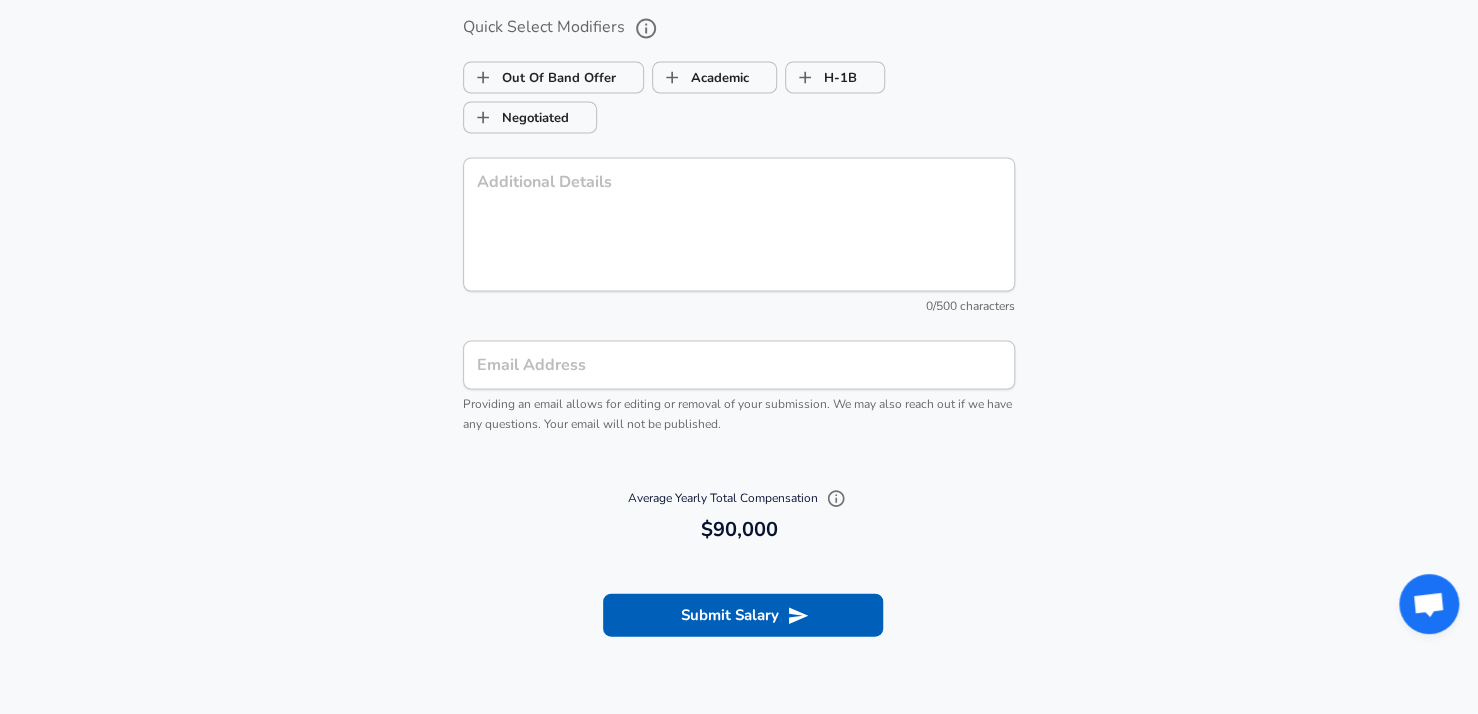 scroll, scrollTop: 1948, scrollLeft: 0, axis: vertical 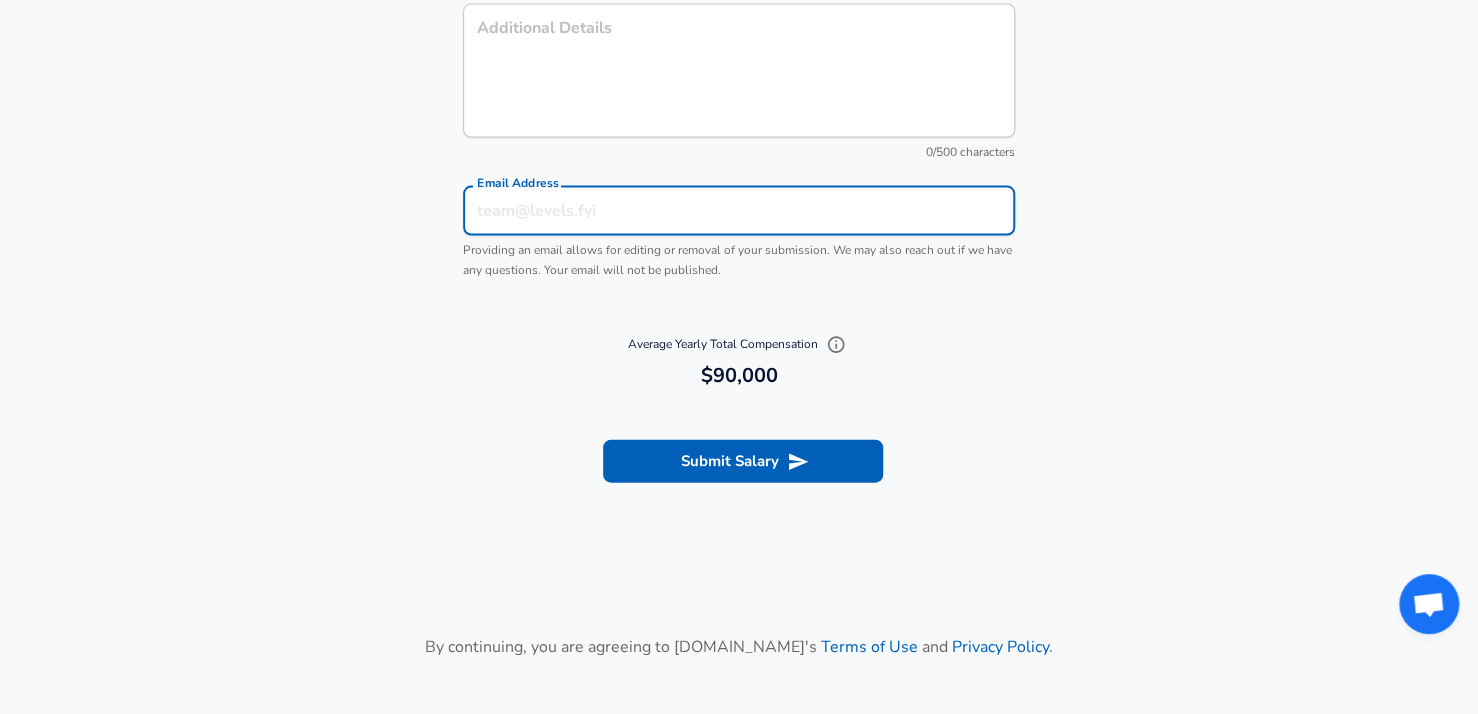 click on "Email Address" at bounding box center (739, 211) 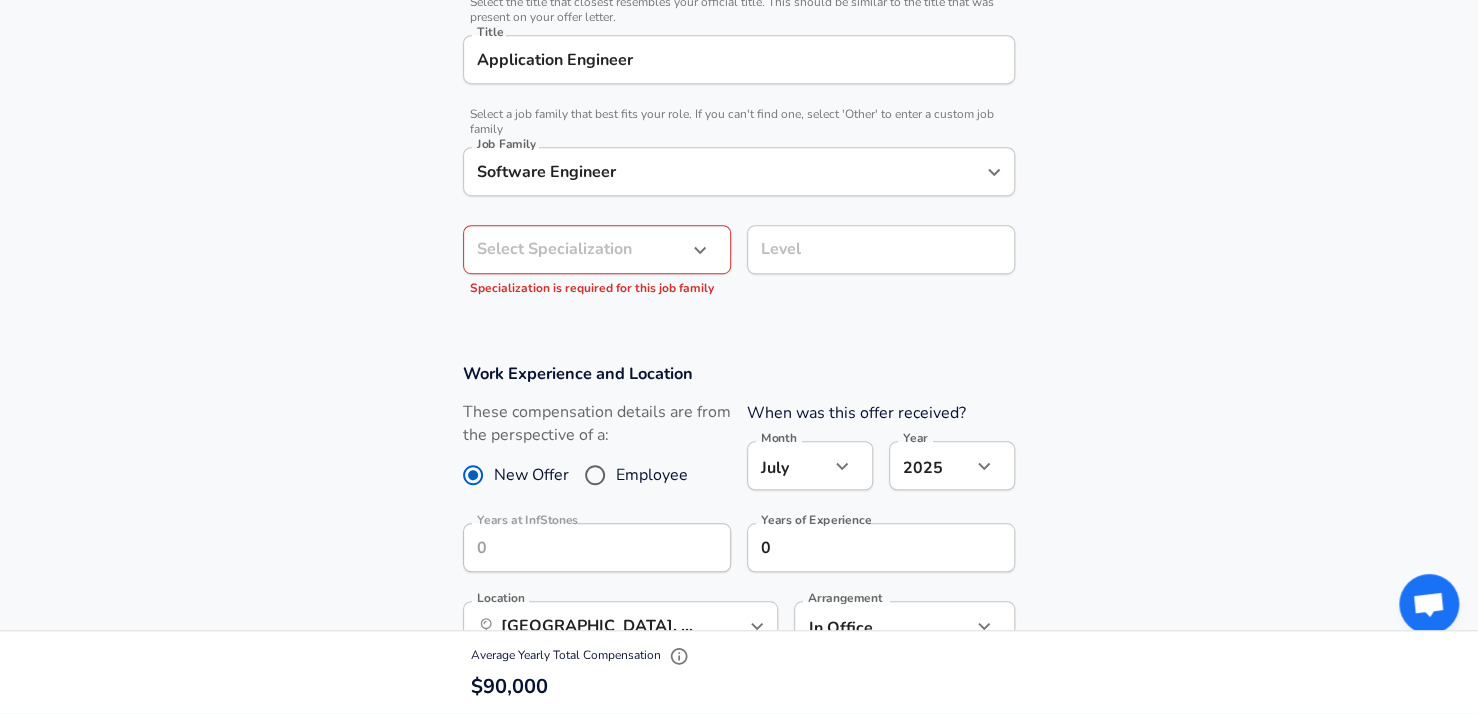 type on "[EMAIL_ADDRESS][DOMAIN_NAME]" 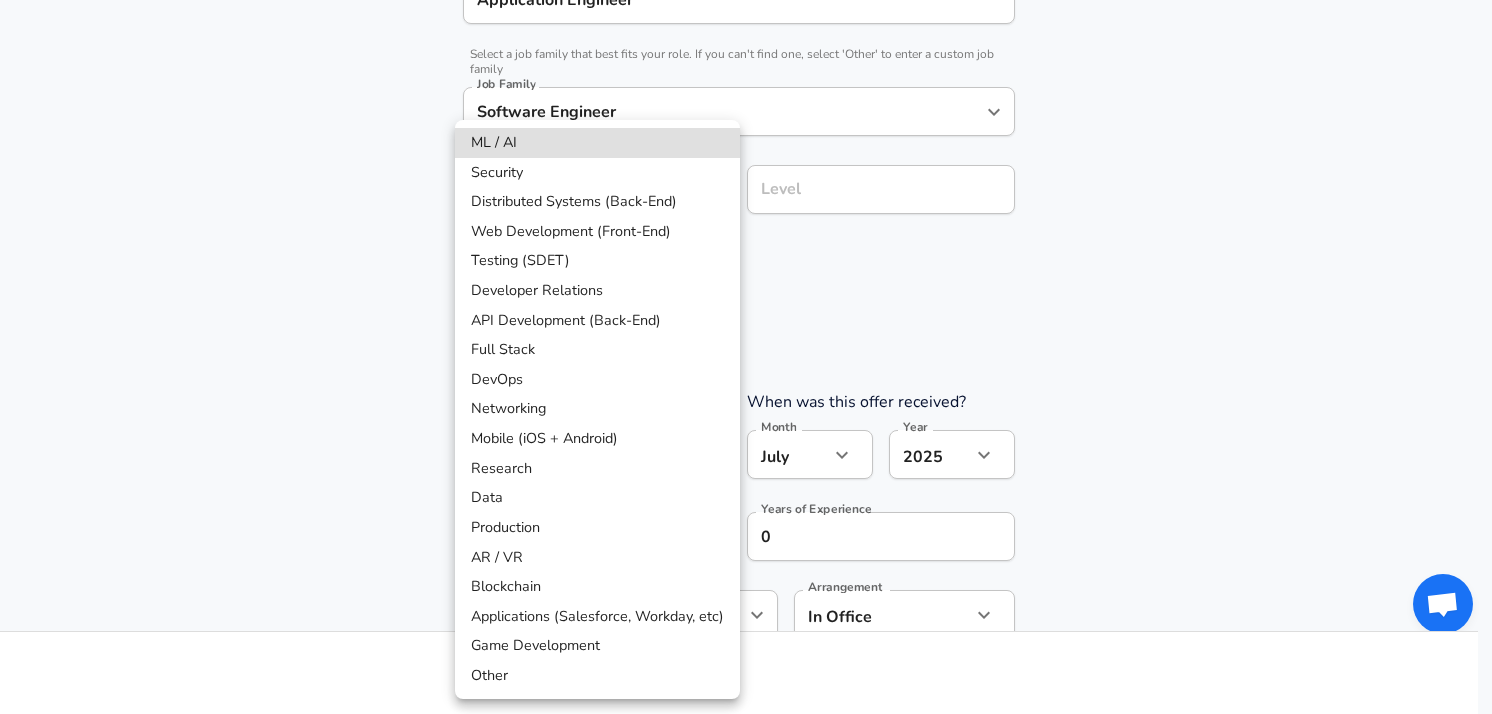 click on "Restart Add Your Salary Upload your offer letter   to verify your submission Enhance Privacy and Anonymity No Automatically hides specific fields until there are enough submissions to safely display the full details.   More Details Based on your submission and the data points that we have already collected, we will automatically hide and anonymize specific fields if there aren't enough data points to remain sufficiently anonymous. Company & Title Information   Enter the company you received your offer from Company InfStones Company   Select the title that closest resembles your official title. This should be similar to the title that was present on your offer letter. Title Application Engineer Title   Select a job family that best fits your role. If you can't find one, select 'Other' to enter a custom job family Job Family Software Engineer Job Family   Select a Specialization that best fits your role. If you can't find one, select 'Other' to enter a custom specialization Select Specialization ​ Level Level" at bounding box center (746, -223) 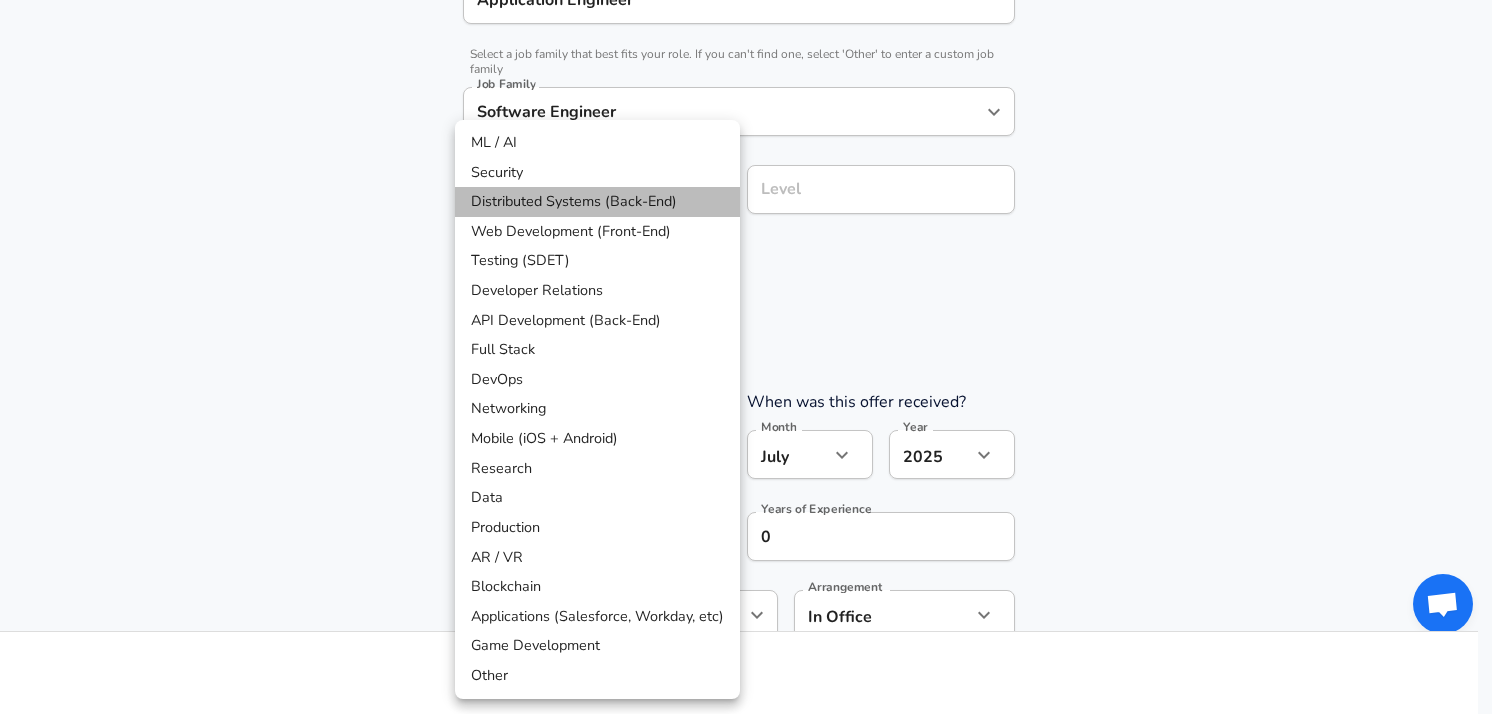 click on "Distributed Systems (Back-End)" at bounding box center [597, 202] 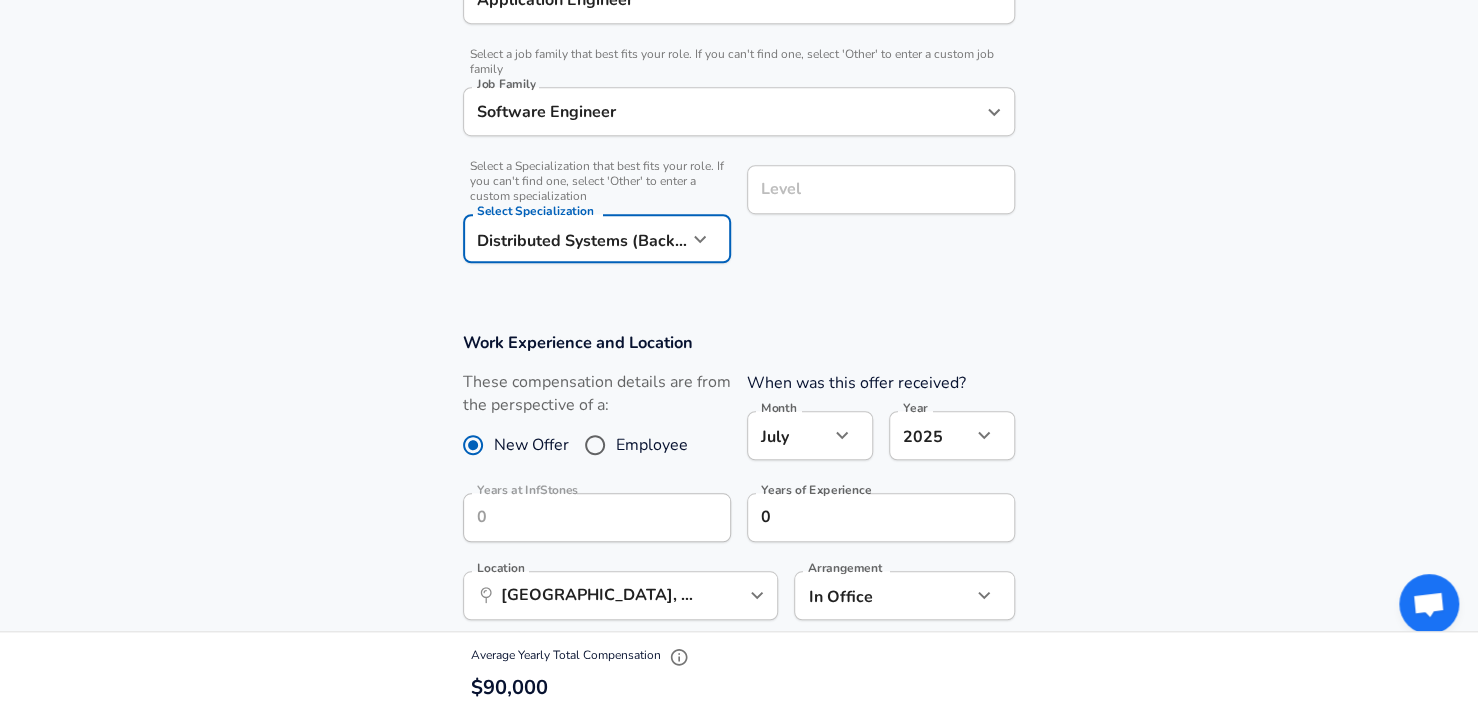 scroll, scrollTop: 620, scrollLeft: 0, axis: vertical 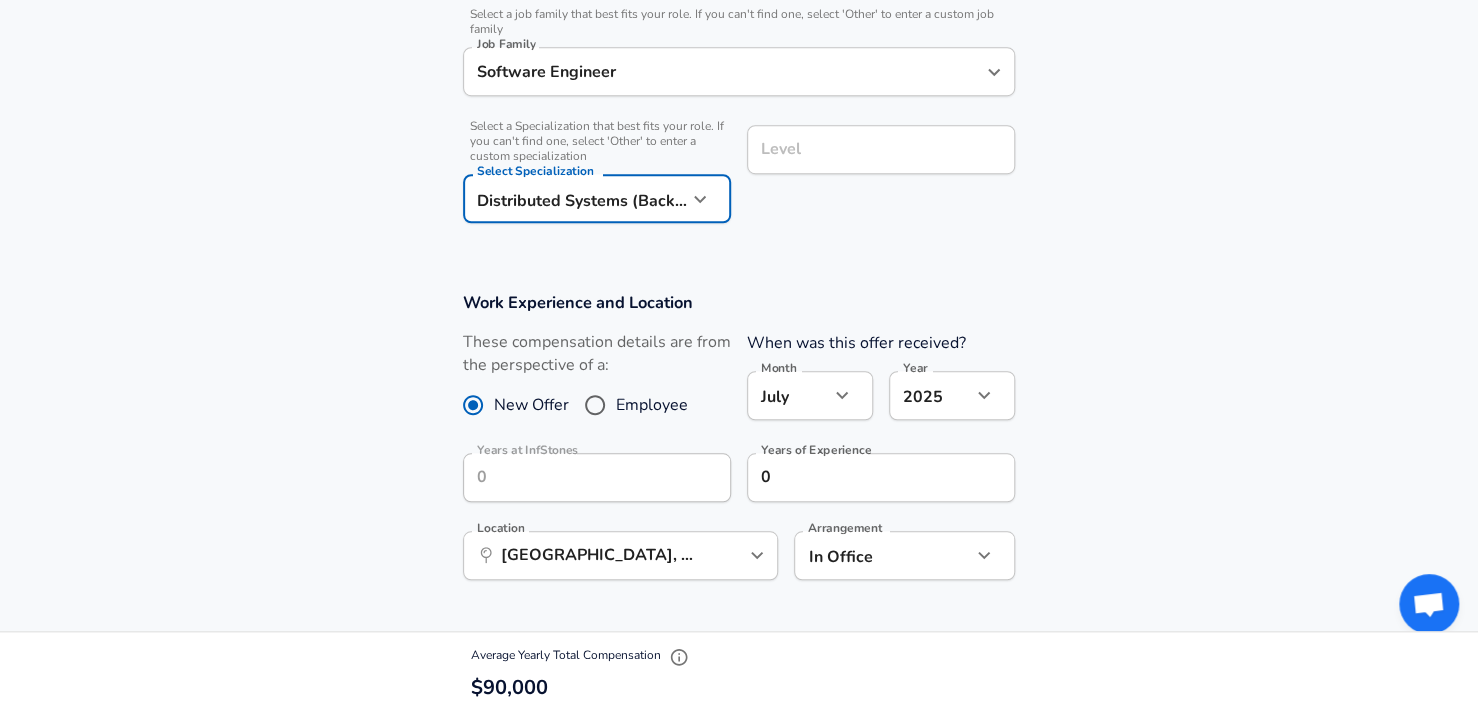 click on "Level" at bounding box center [881, 149] 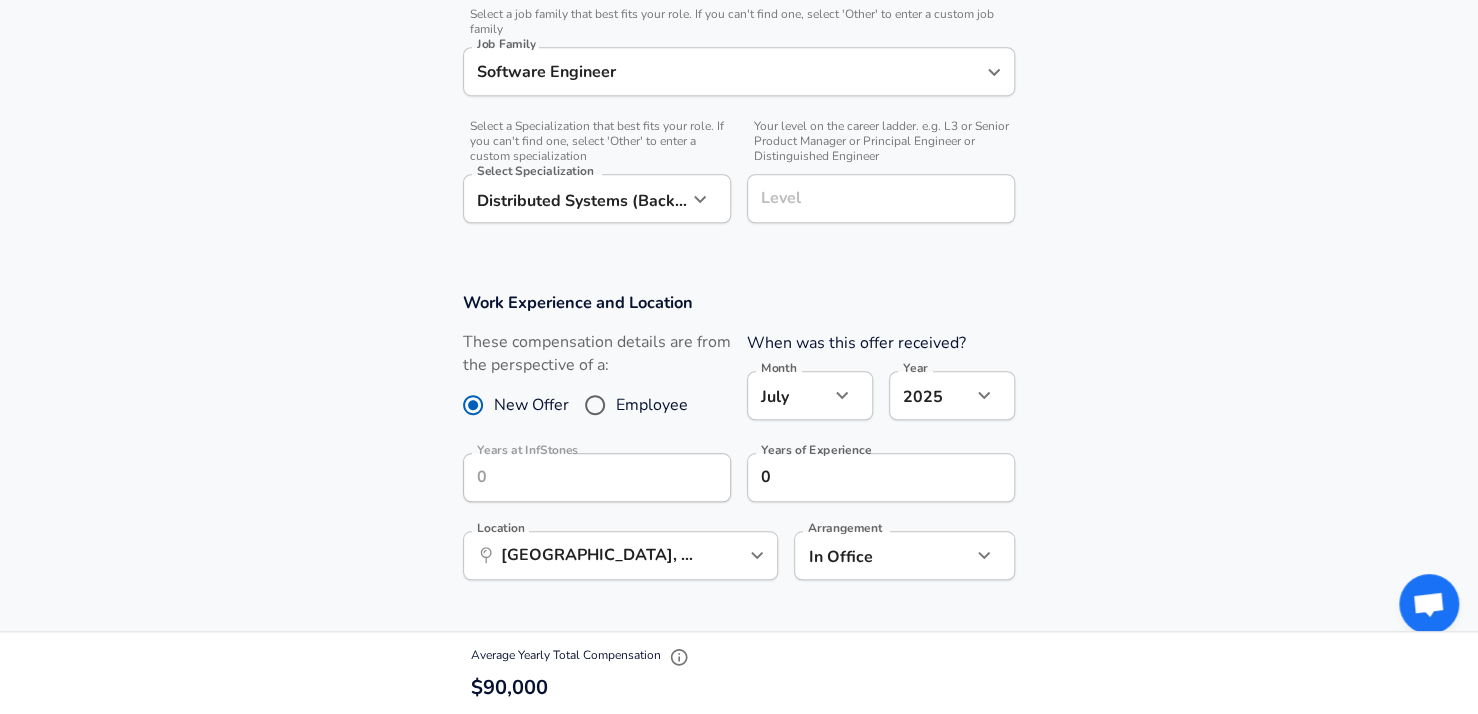 click on "Work Experience and Location These compensation details are from the perspective of a: New Offer Employee When was this offer received? Month [DATE] Month Year [DATE] 2025 Year Years at InfStones Years at InfStones Years of Experience 0 Years of Experience Location ​ [GEOGRAPHIC_DATA], [GEOGRAPHIC_DATA] Location Arrangement In Office office Arrangement" at bounding box center [739, 446] 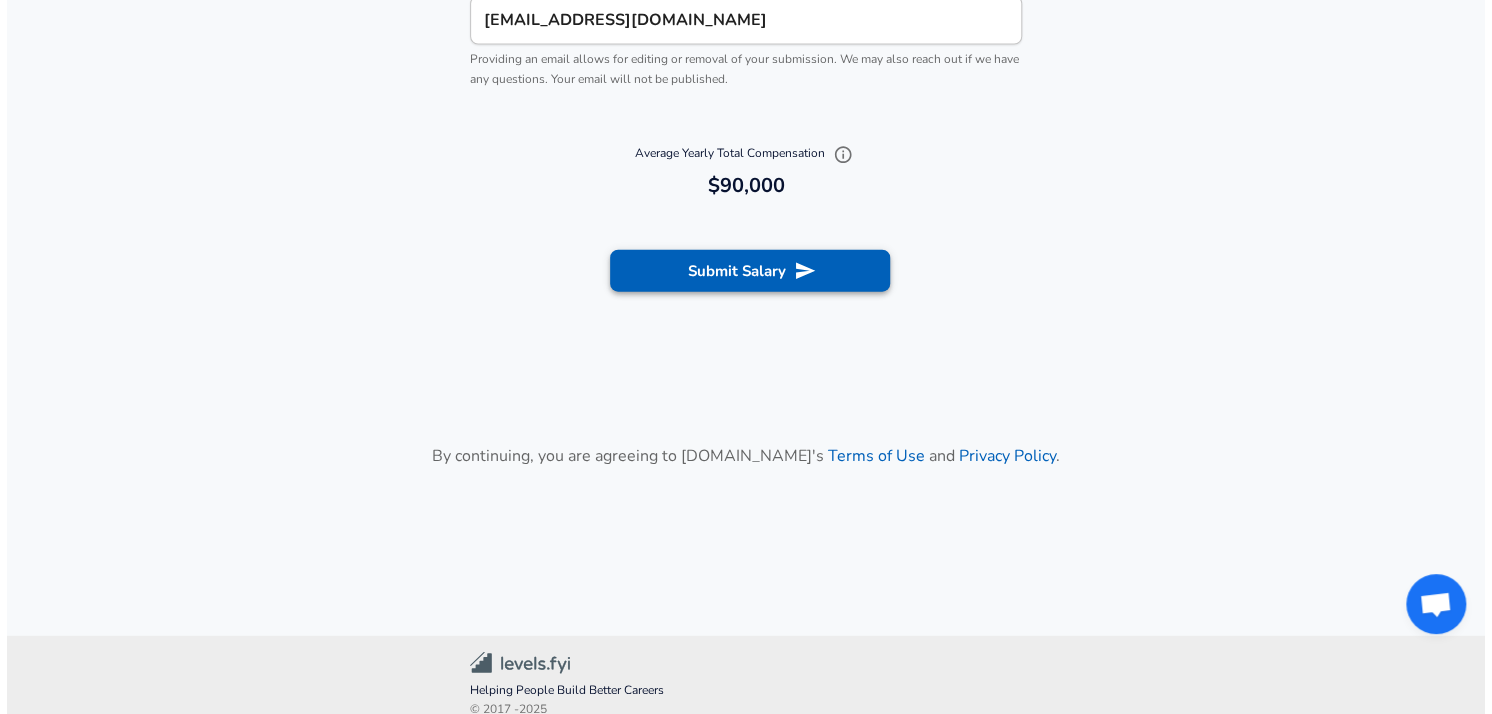 scroll, scrollTop: 2168, scrollLeft: 0, axis: vertical 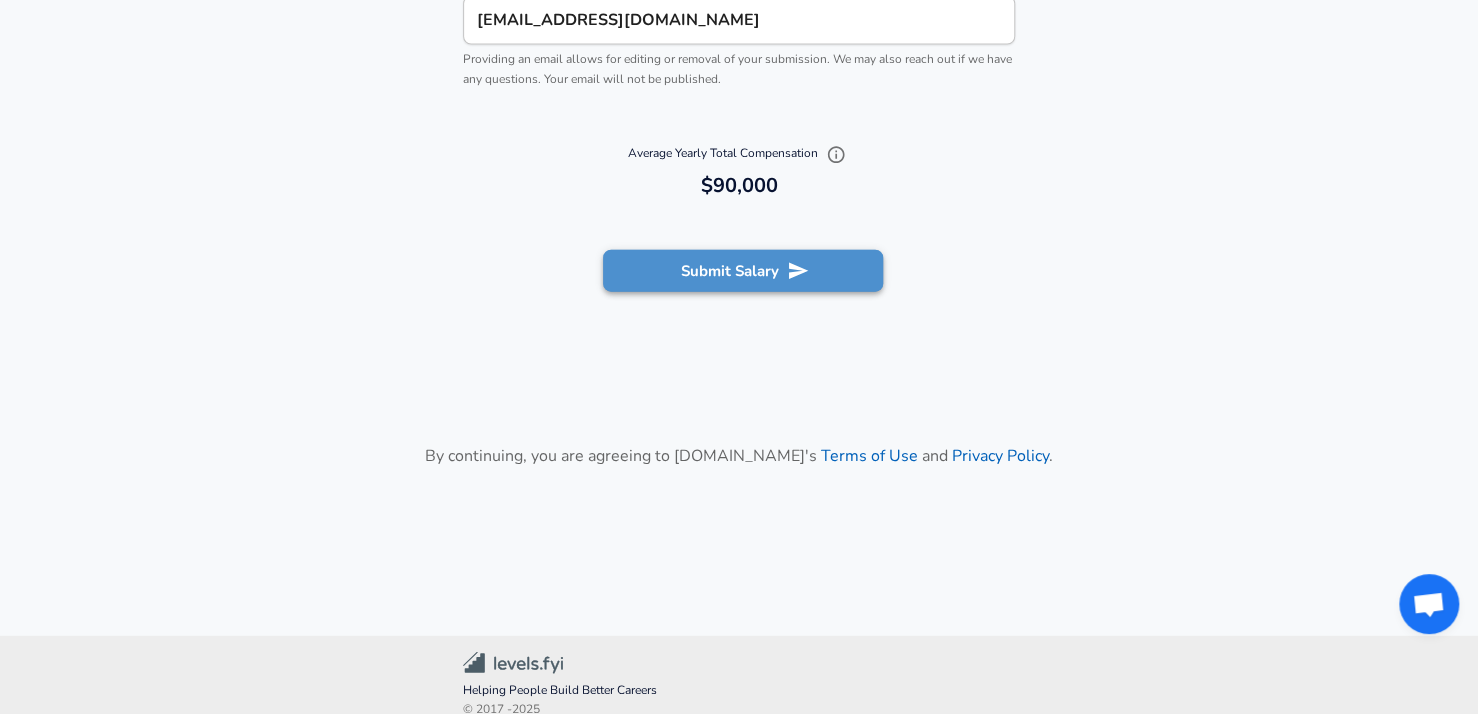 click on "Submit Salary" at bounding box center (743, 271) 